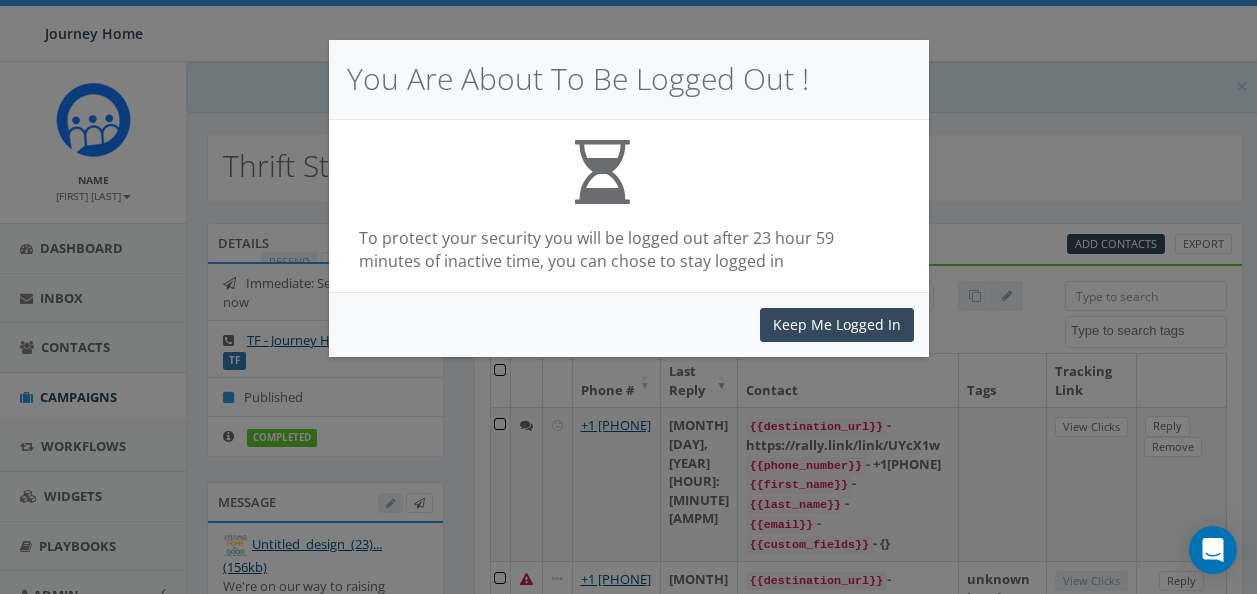 select 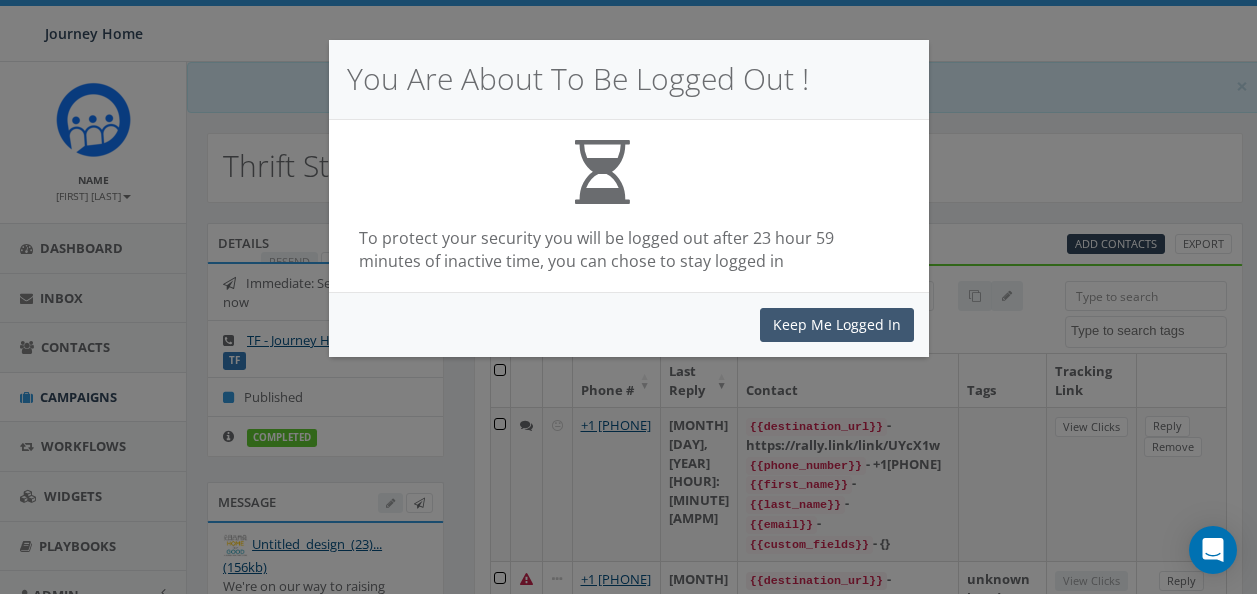 scroll, scrollTop: 0, scrollLeft: 0, axis: both 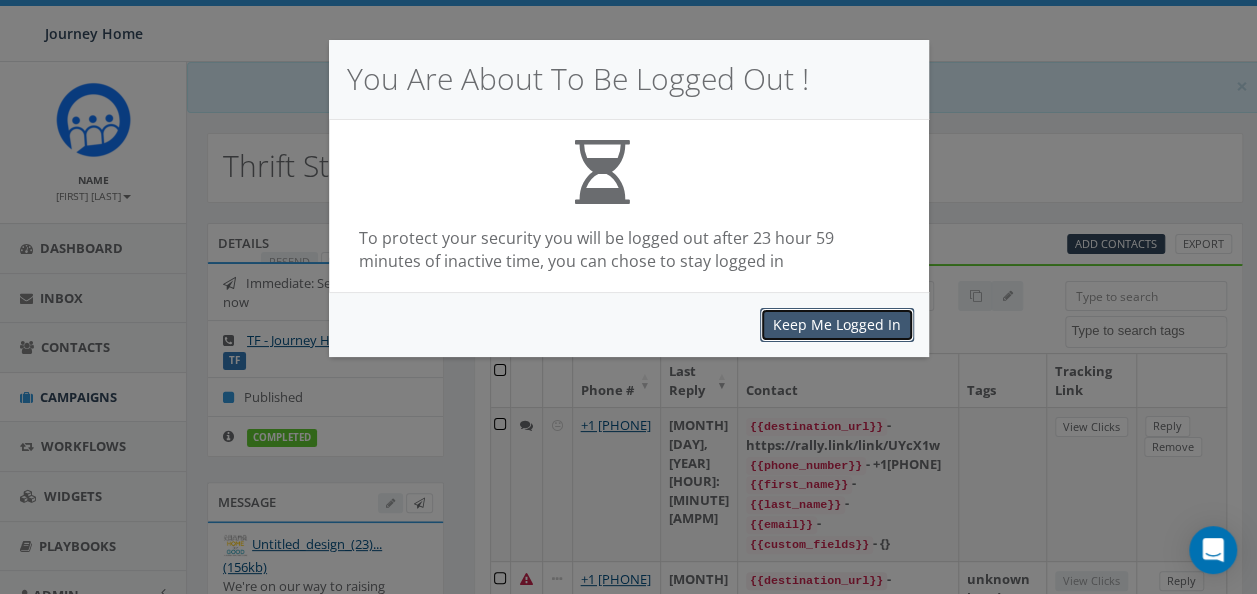 click on "Keep Me Logged In" at bounding box center (837, 325) 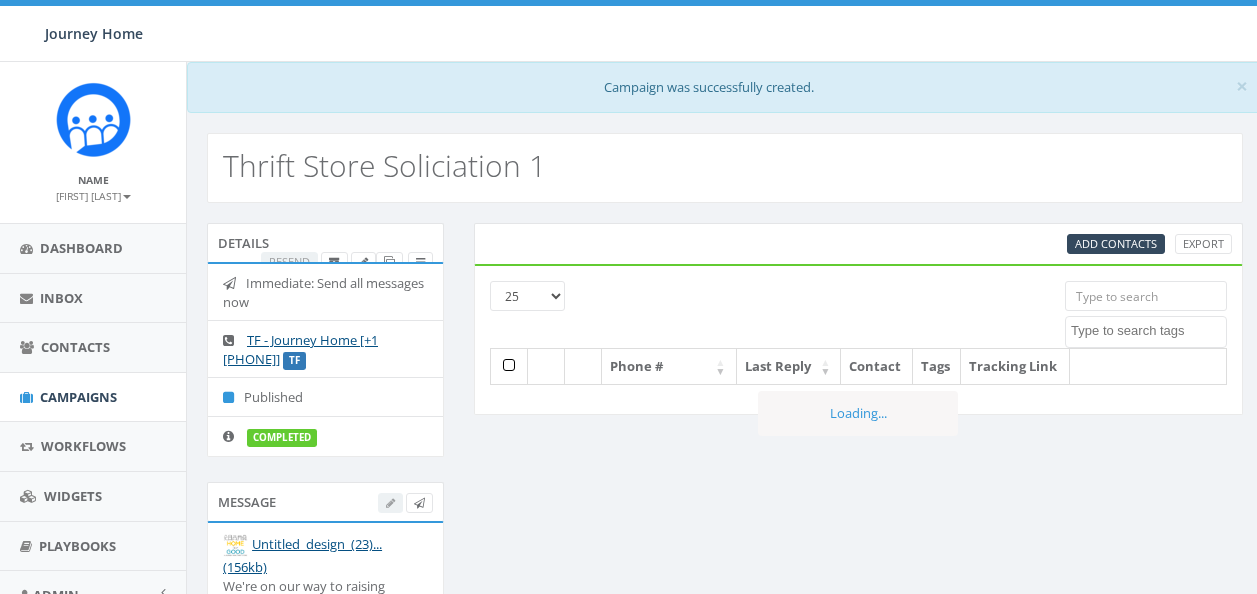 select 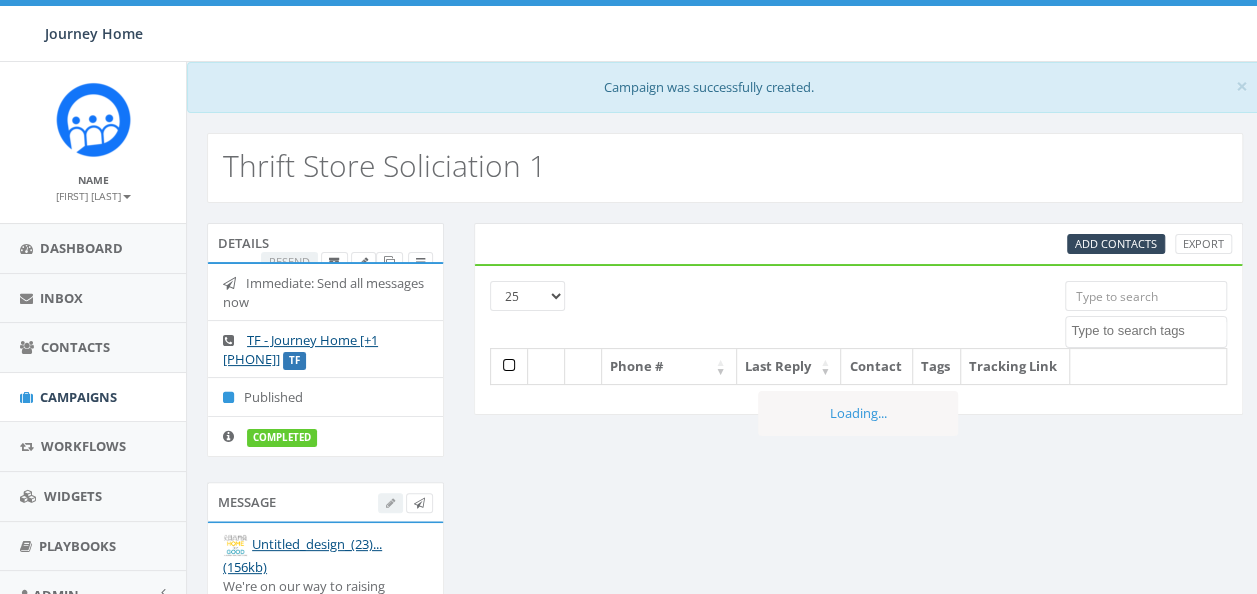 scroll, scrollTop: 0, scrollLeft: 0, axis: both 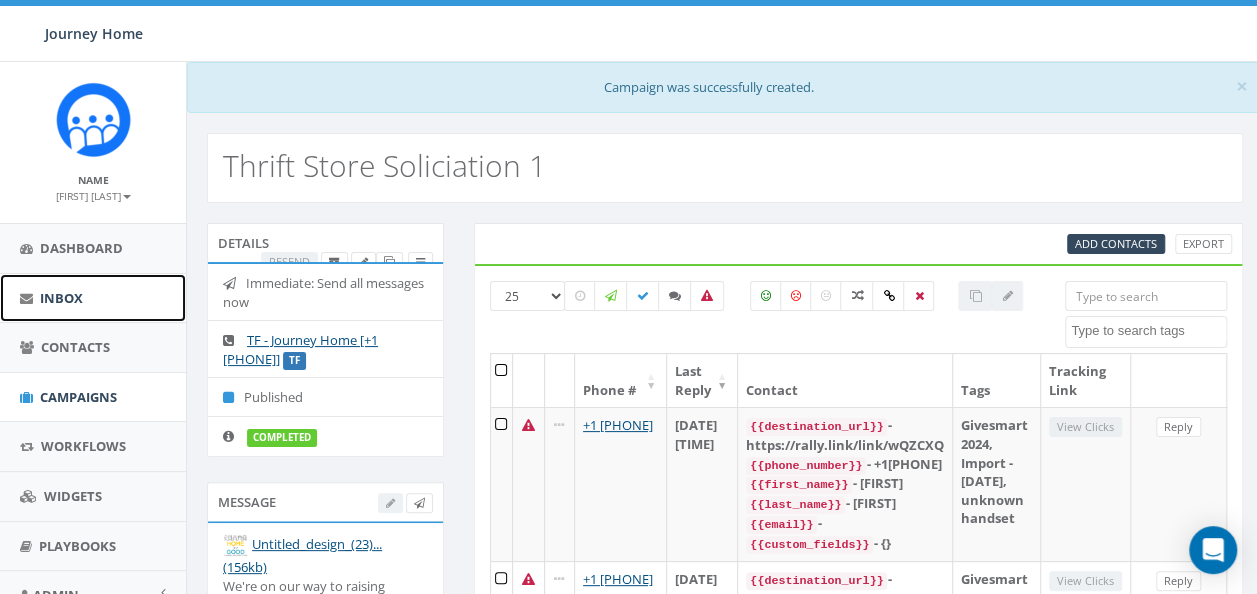 click on "Inbox" at bounding box center (61, 298) 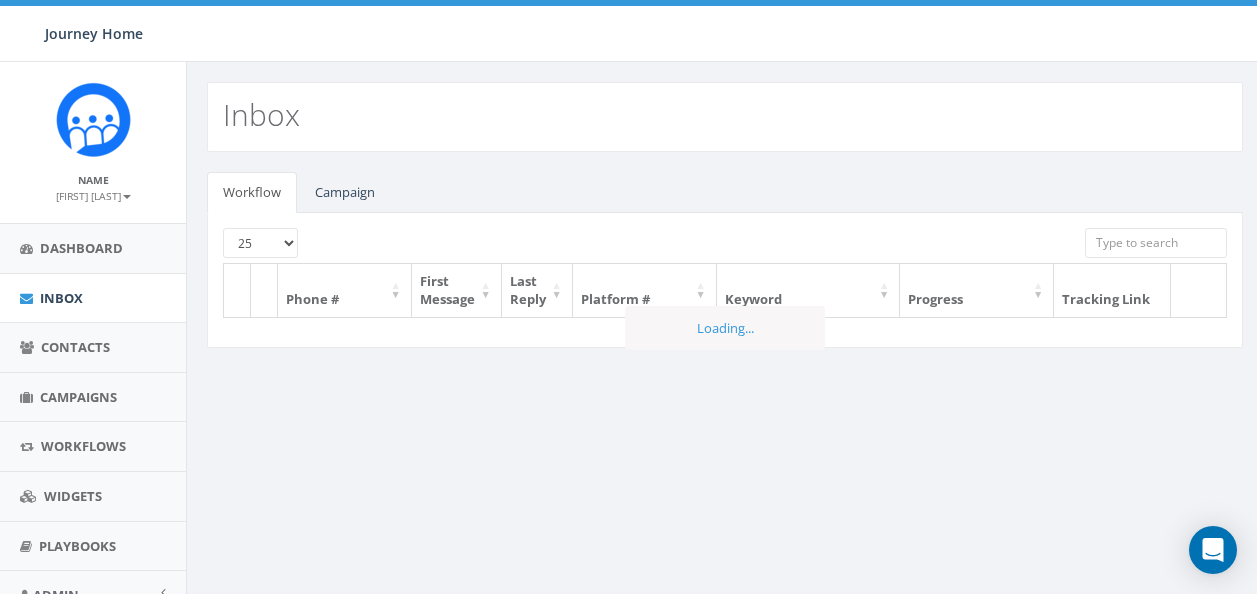 scroll, scrollTop: 0, scrollLeft: 0, axis: both 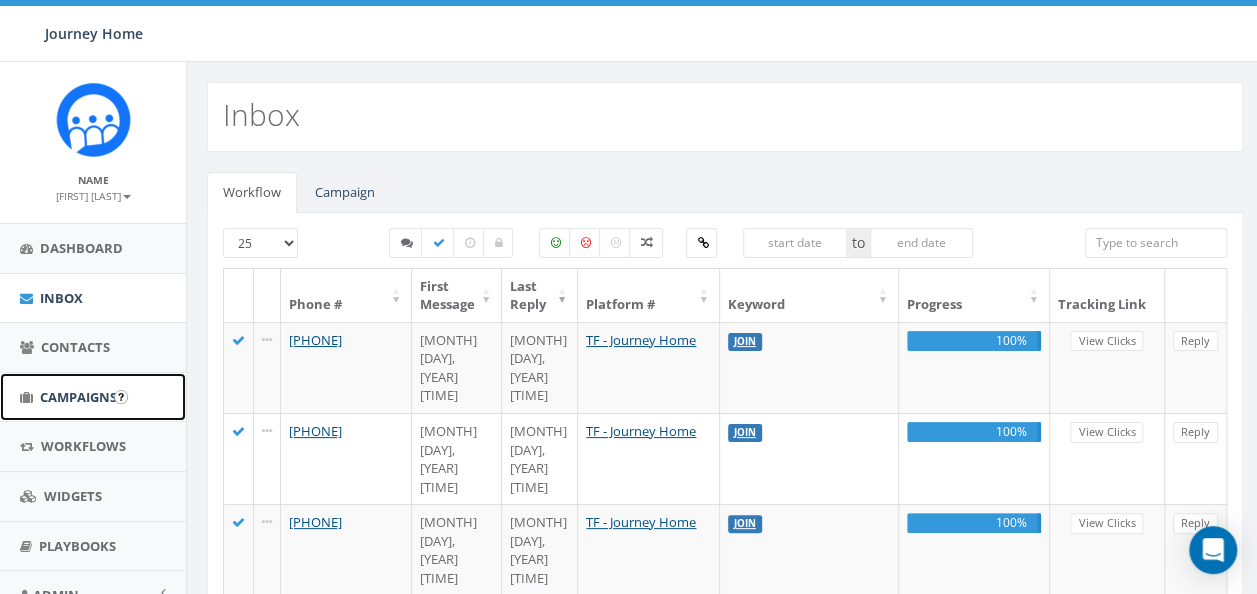 click on "Campaigns" at bounding box center [93, 397] 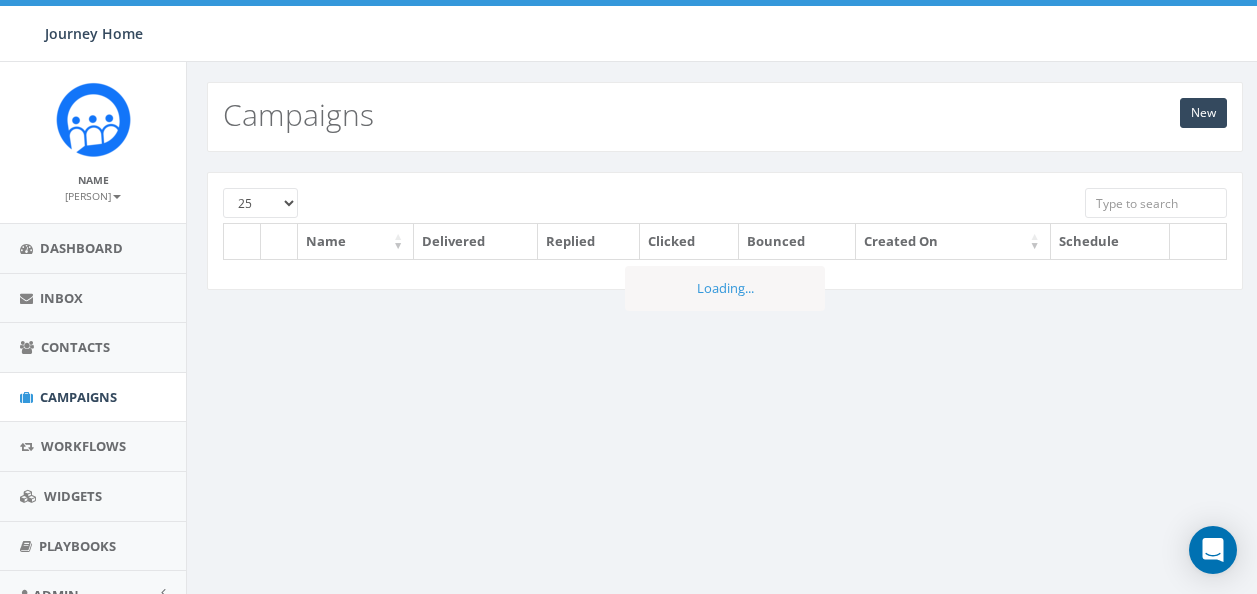 scroll, scrollTop: 0, scrollLeft: 0, axis: both 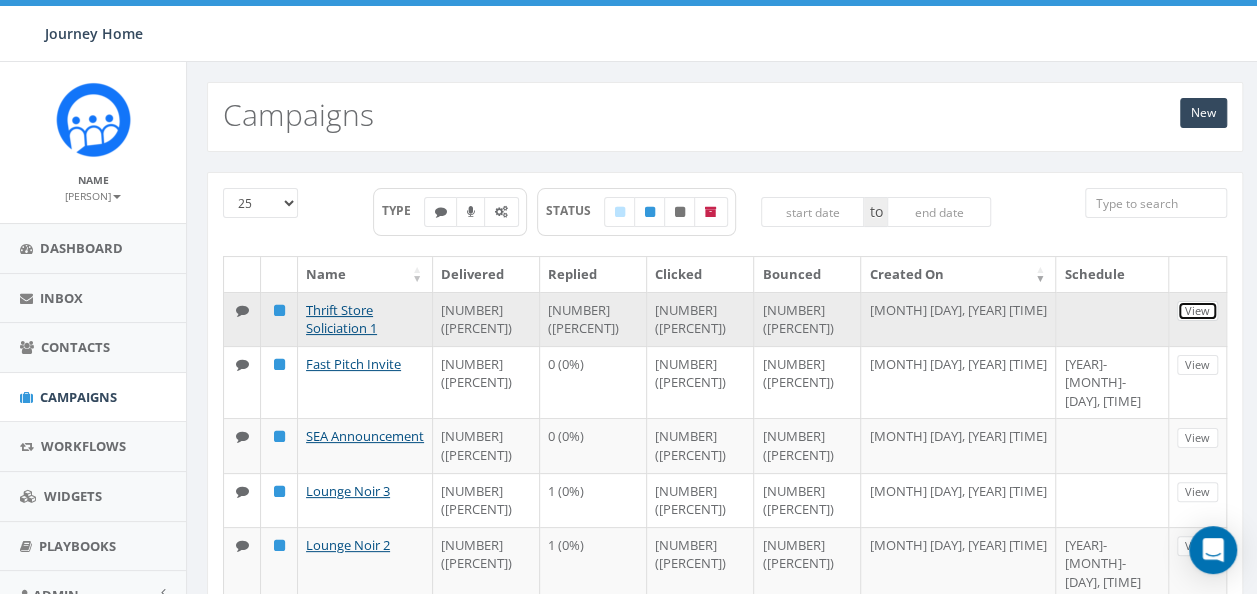 click on "View" at bounding box center [1197, 311] 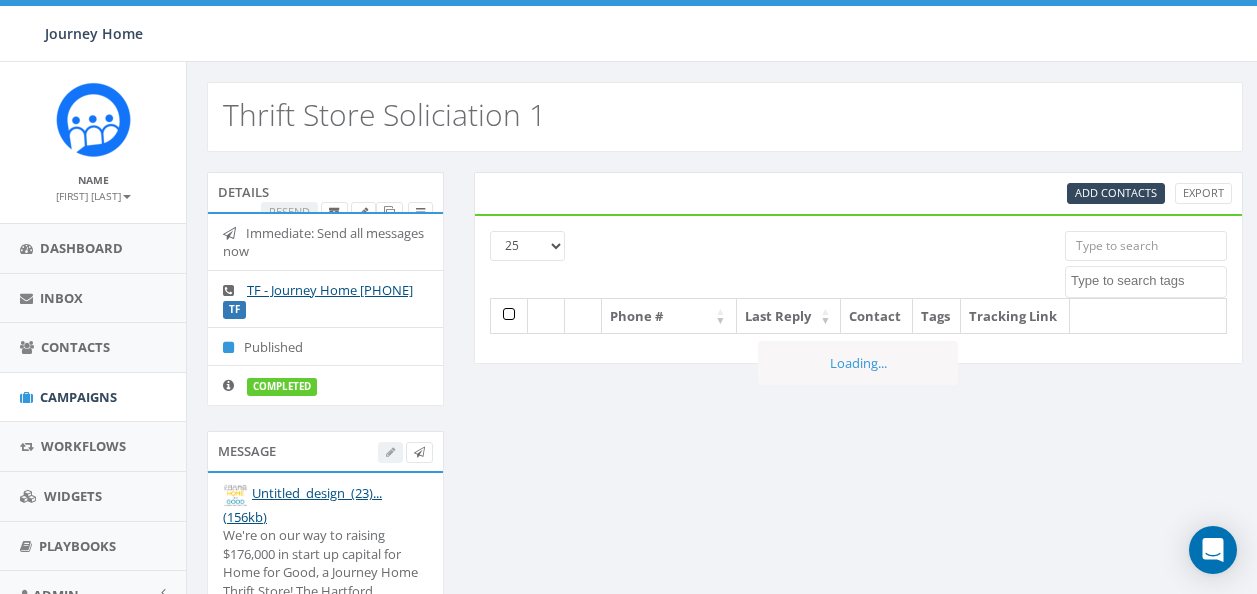 select 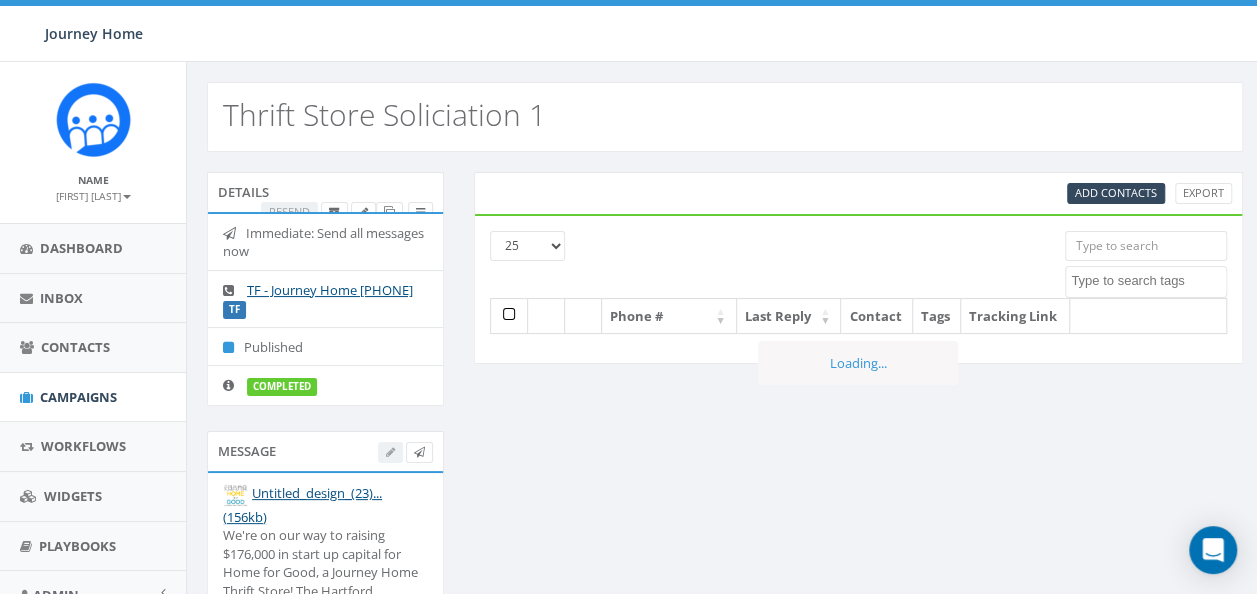scroll, scrollTop: 0, scrollLeft: 0, axis: both 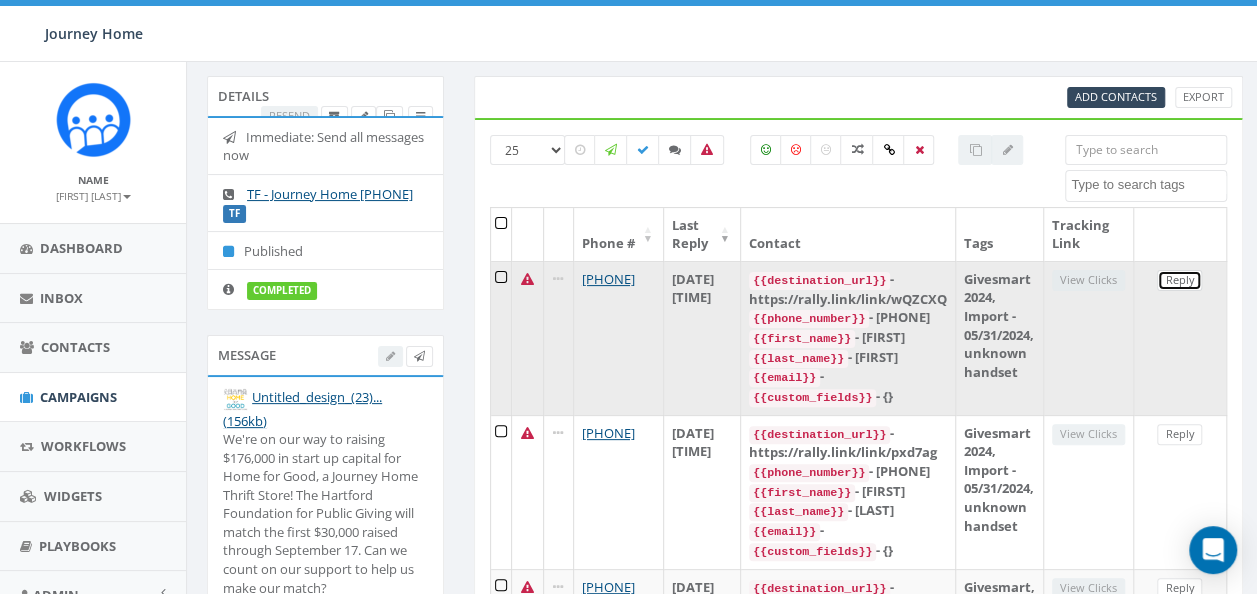 click on "Reply" at bounding box center (1179, 280) 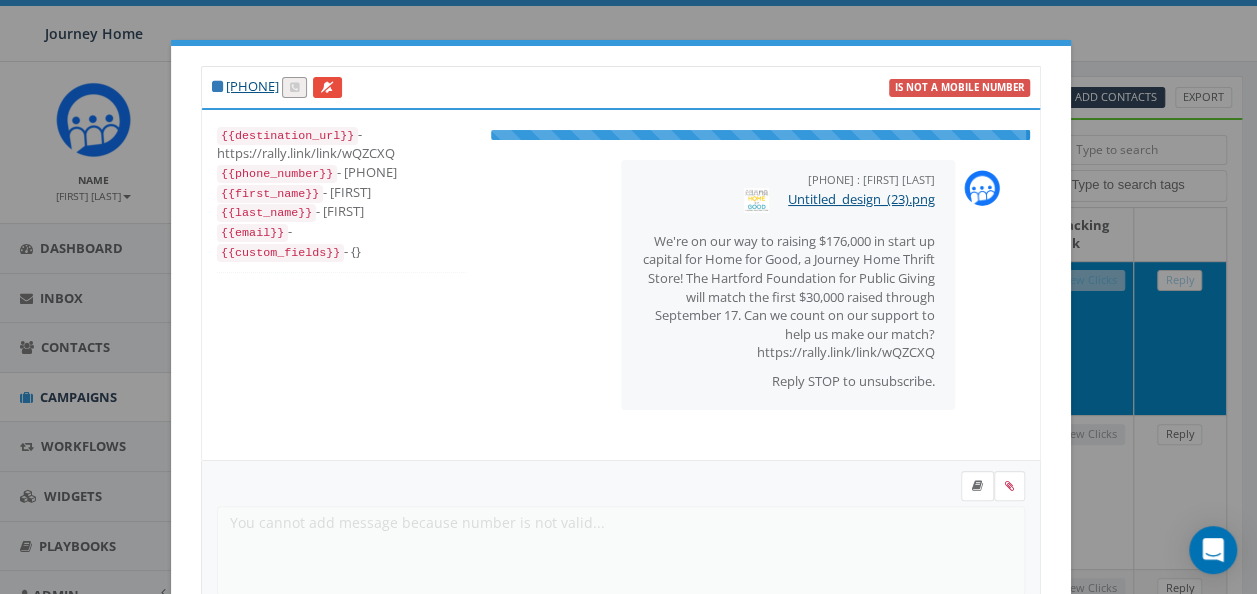 scroll, scrollTop: 39, scrollLeft: 0, axis: vertical 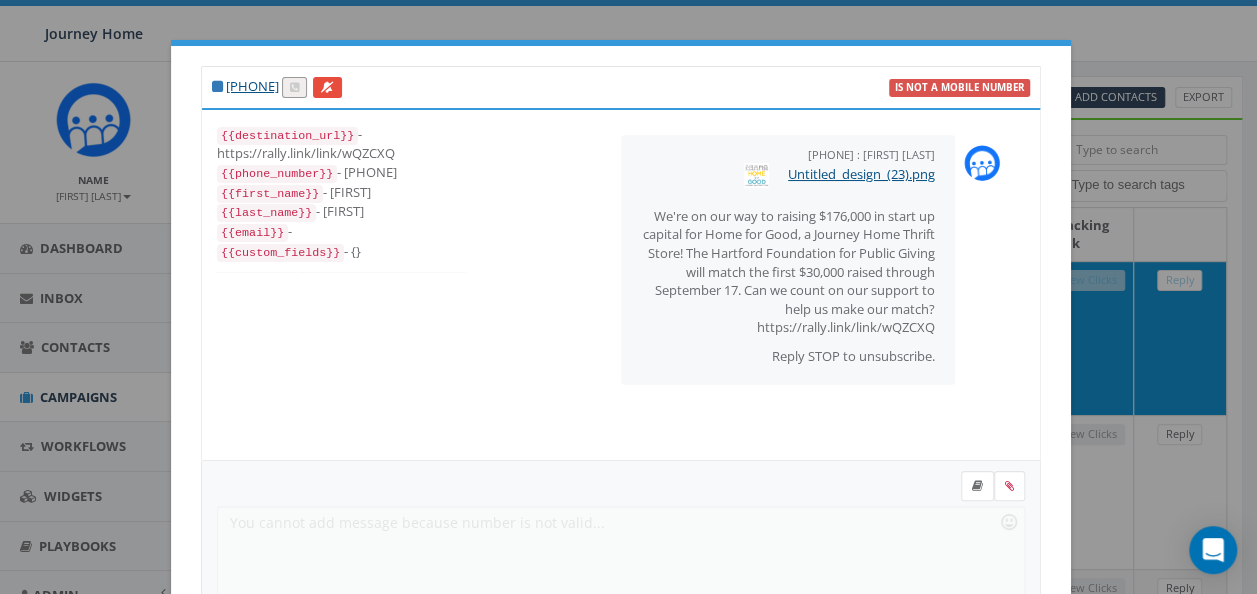 click on "- [PHONE] - [PHONE] is not a mobile number {{destination_url}} - {{phone_number}} - [PHONE] {{first_name}} - [FIRST] {{last_name}} - [LAST] {{email}} - {{custom_fields}} - {} [PHONE] : [FIRST] [LAST] [DATE] [TIME]Untitled_design_(23).png We're on our way to raising $176,000 in start up capital for Home for Good, a Journey Home Thrift Store! The Hartford Foundation for Public Giving will match the first $30,000 raised through September 17. Can we count on our support to help us make our match? {{destination_url}}
Reply STOP to unsubscribe. Recent Smileys & People Animals & Nature Food & Drink Activity Travel & Places Objects Symbols Flags Diversity Diversity Diversity Diversity Diversity 0 / 160 1 SMS We recommend adding an image to MMS messages. An invisible pixel may be attached to improve delivery. Send unknown handset Givesmart 2024 Import - [DATE] Fast Pitch Givesmart Givesmart 2024 Import - [DATE] landline number Test SMS" at bounding box center (628, 297) 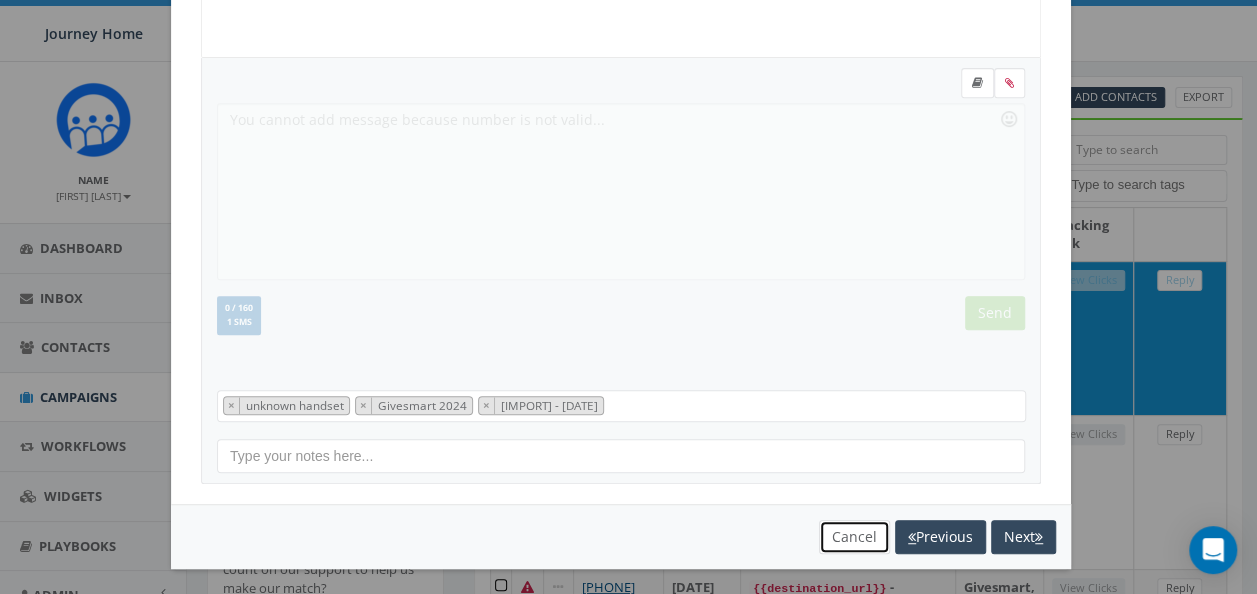 click on "Cancel" at bounding box center (854, 537) 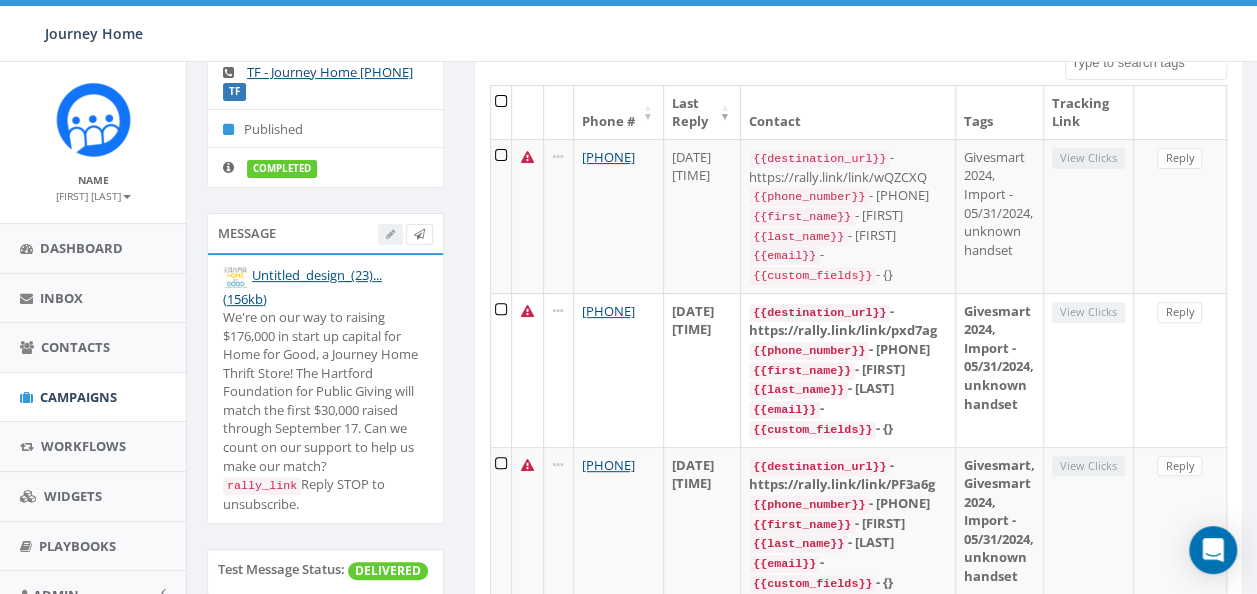 scroll, scrollTop: 220, scrollLeft: 0, axis: vertical 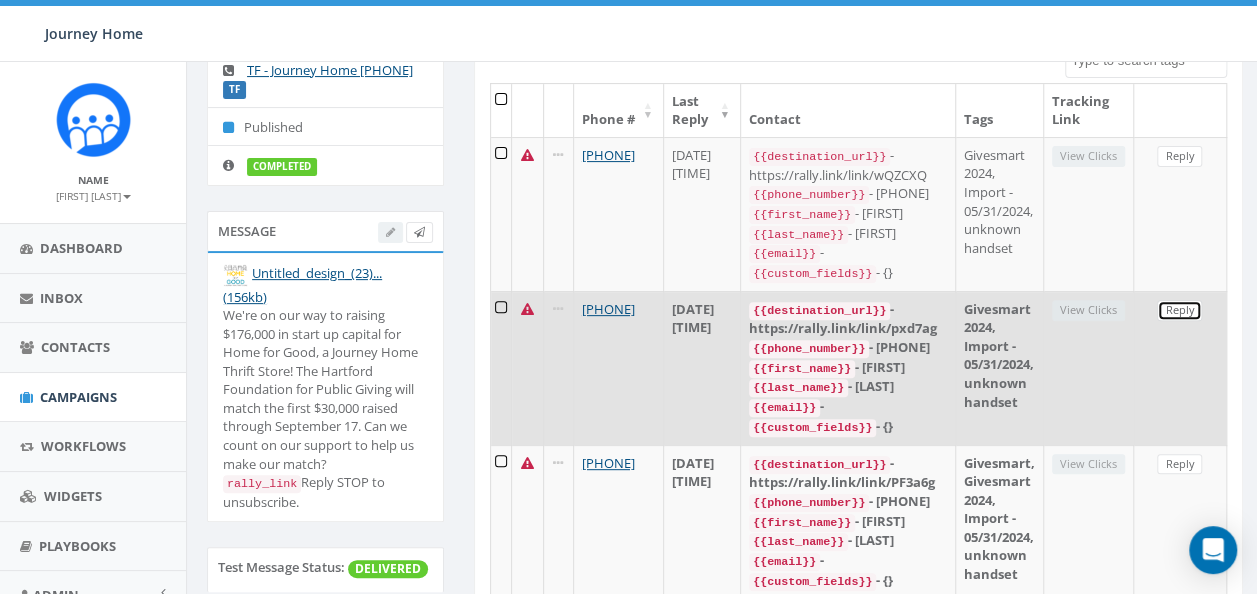 click on "Reply" at bounding box center (1179, 310) 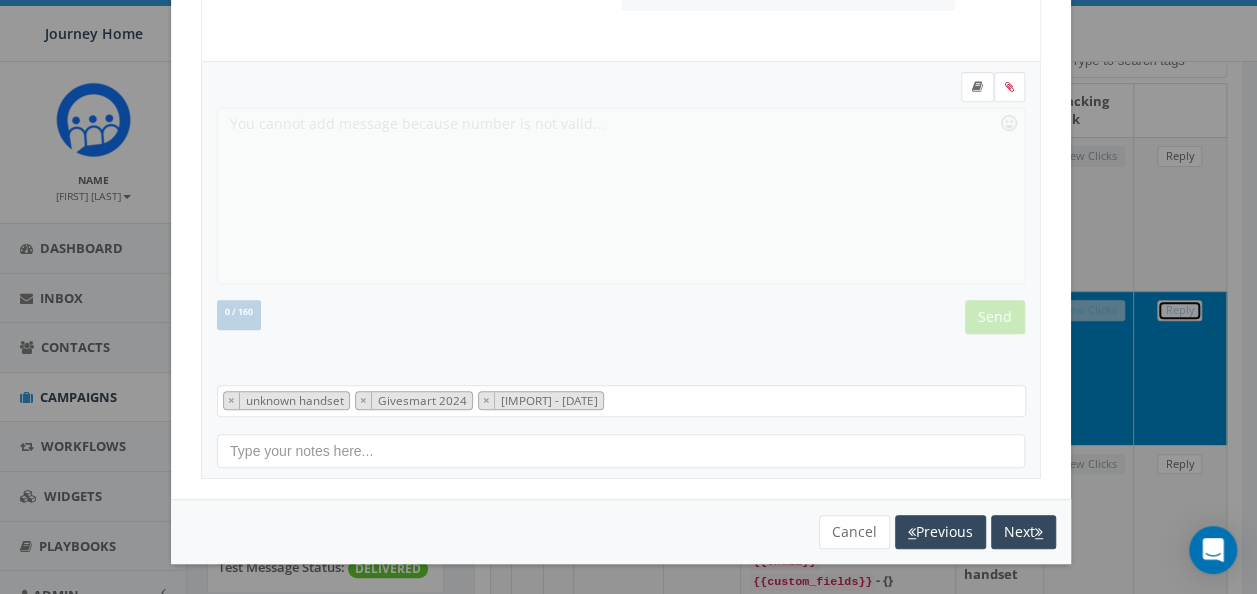 scroll, scrollTop: 0, scrollLeft: 0, axis: both 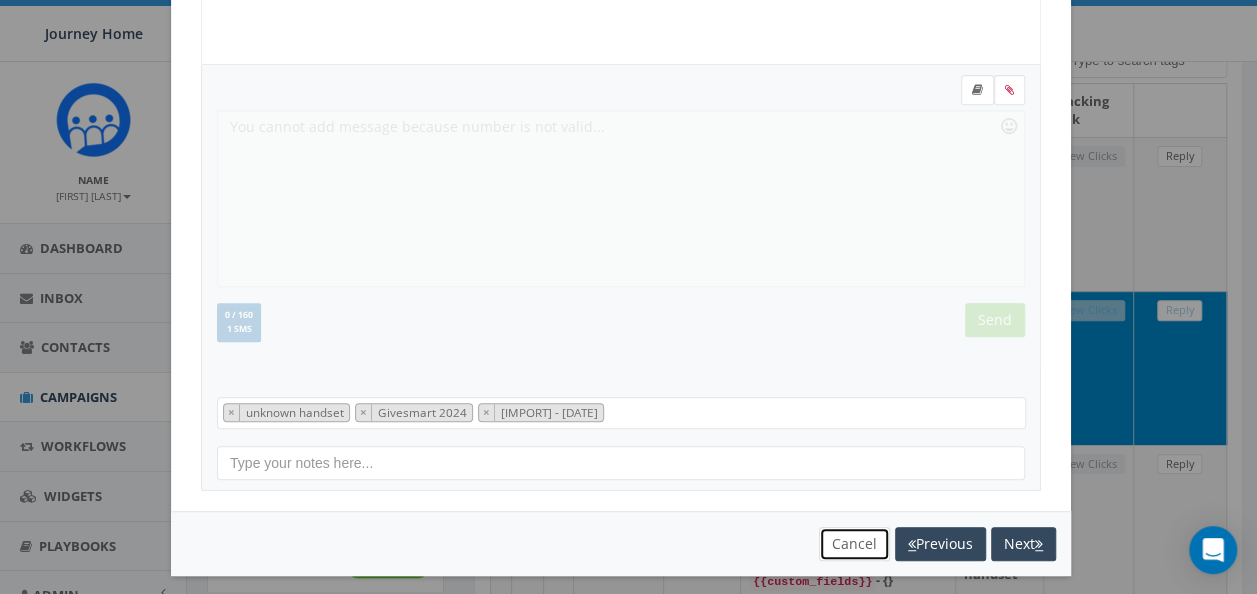 drag, startPoint x: 837, startPoint y: 538, endPoint x: 822, endPoint y: 540, distance: 15.132746 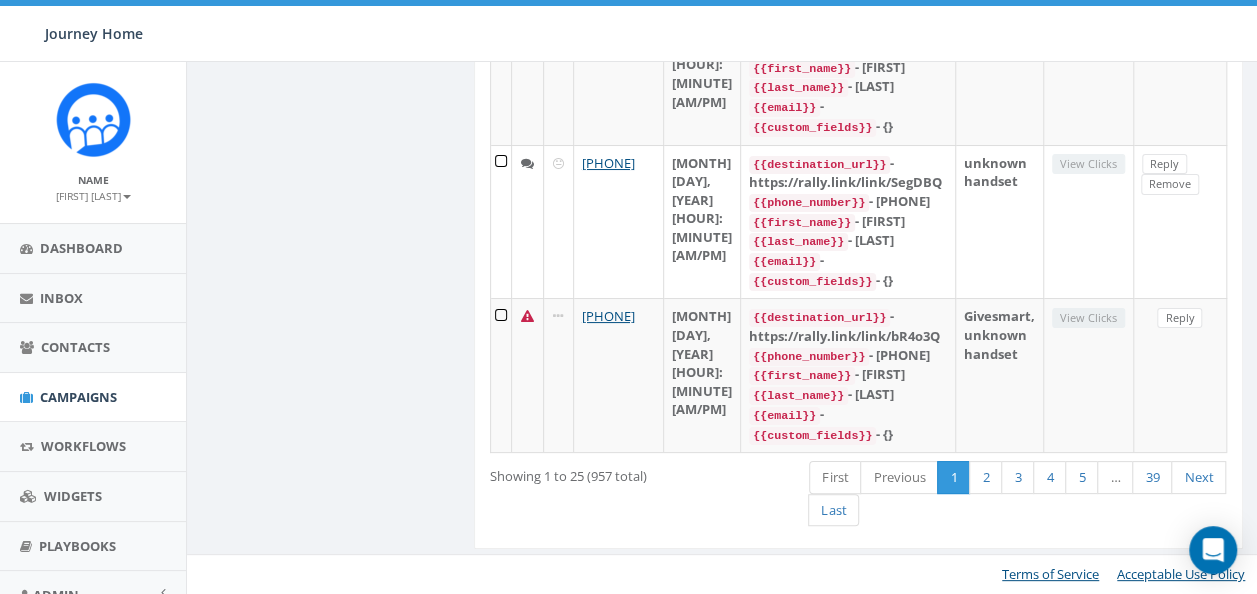 scroll, scrollTop: 4004, scrollLeft: 0, axis: vertical 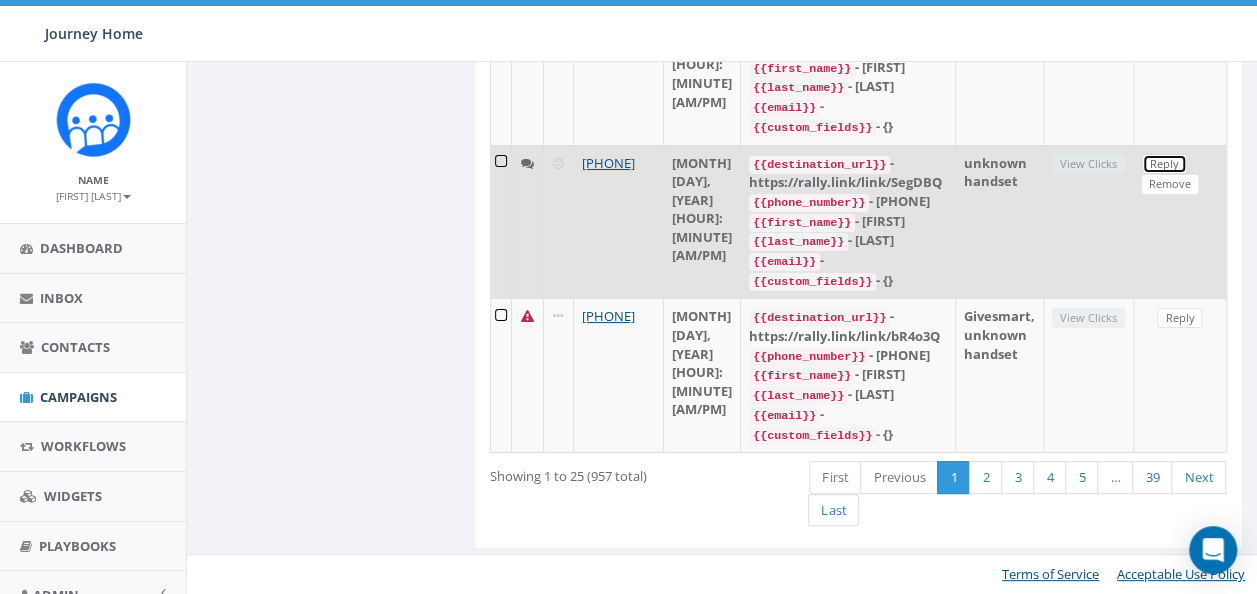 click on "Reply" at bounding box center [1164, 164] 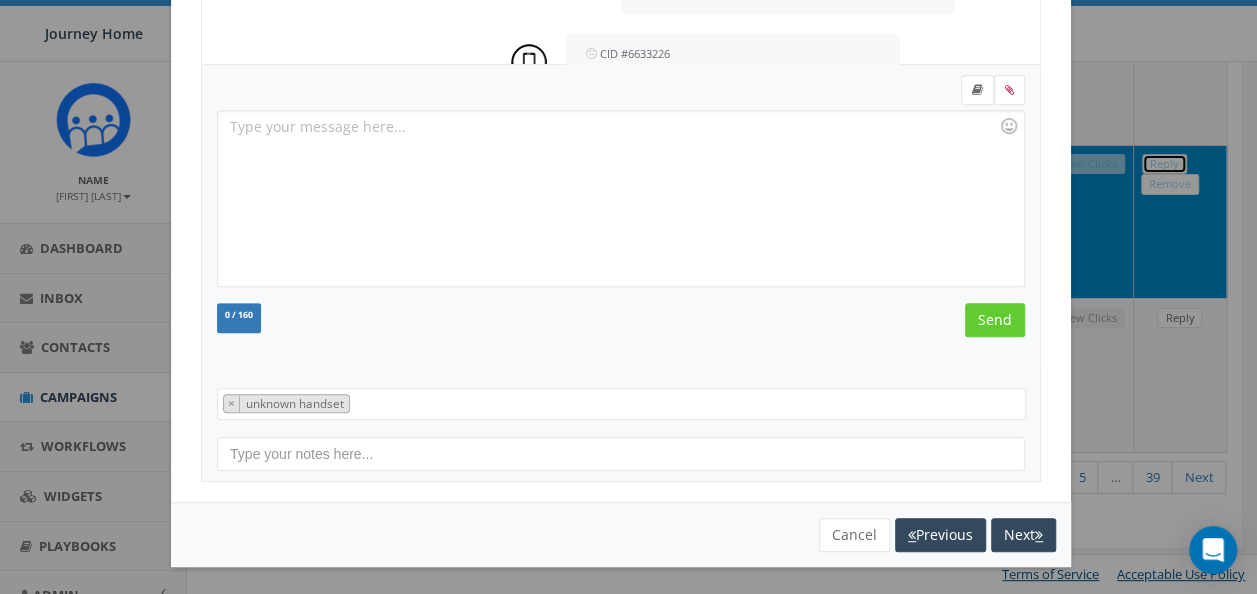 scroll, scrollTop: 0, scrollLeft: 0, axis: both 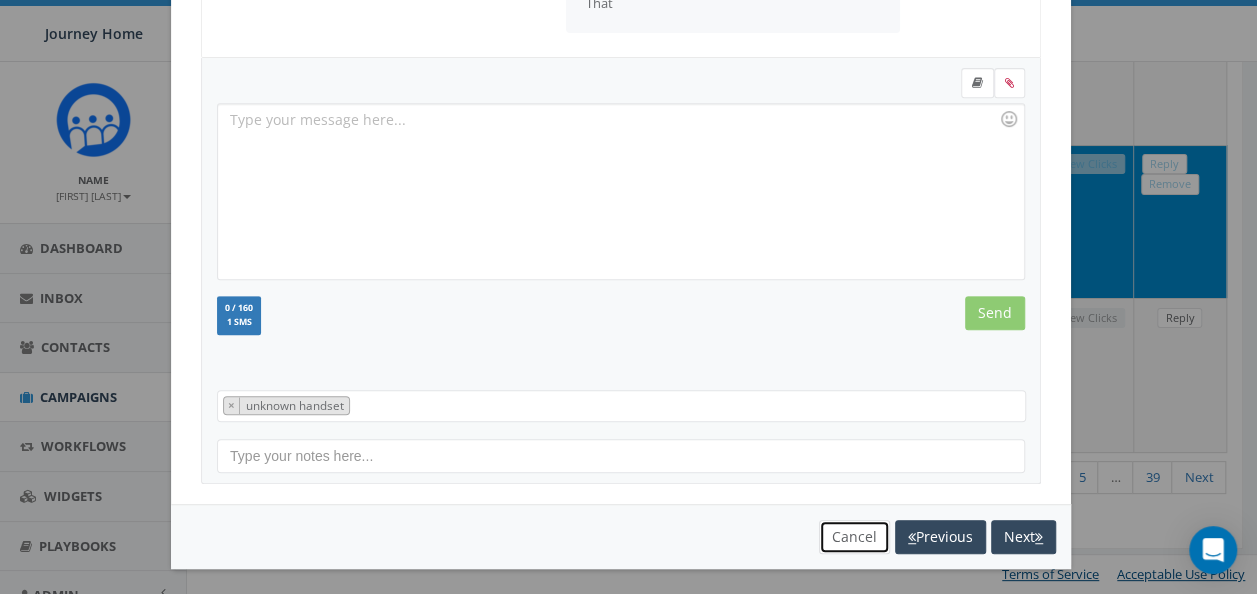 click on "Cancel" at bounding box center (854, 537) 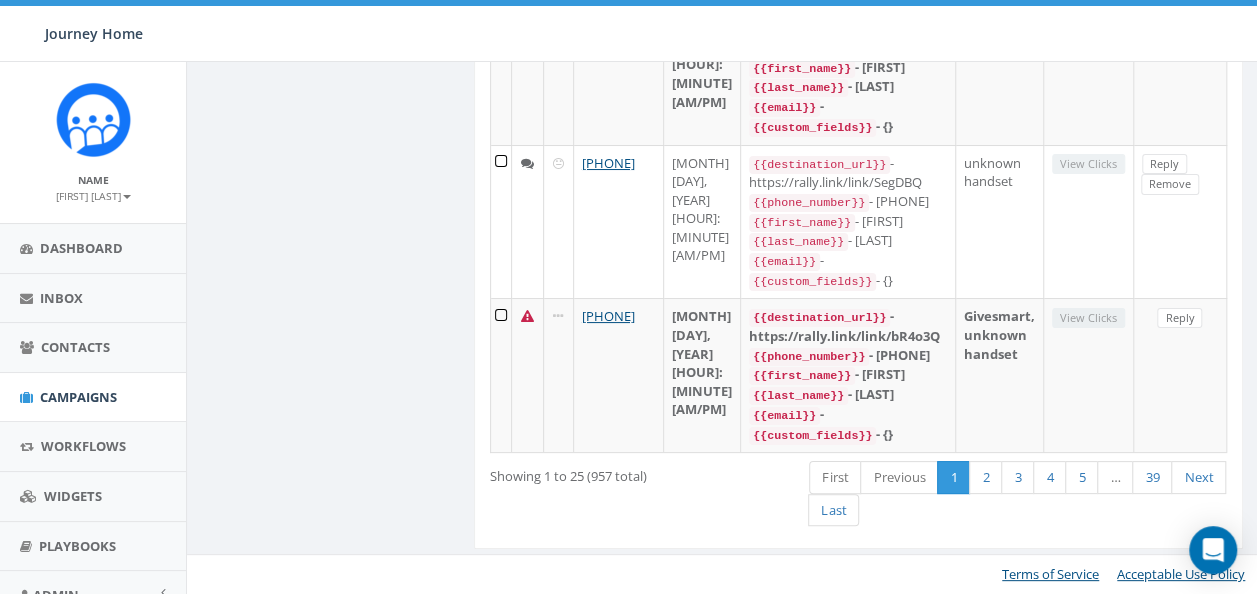 scroll, scrollTop: 4051, scrollLeft: 0, axis: vertical 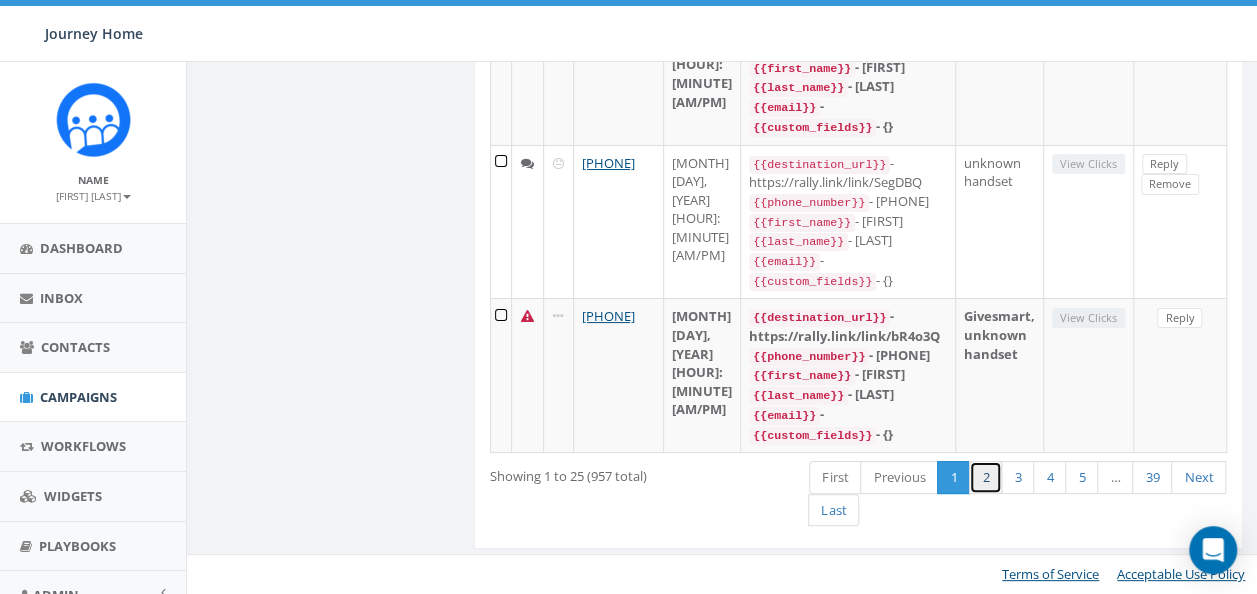 click on "2" at bounding box center [985, 477] 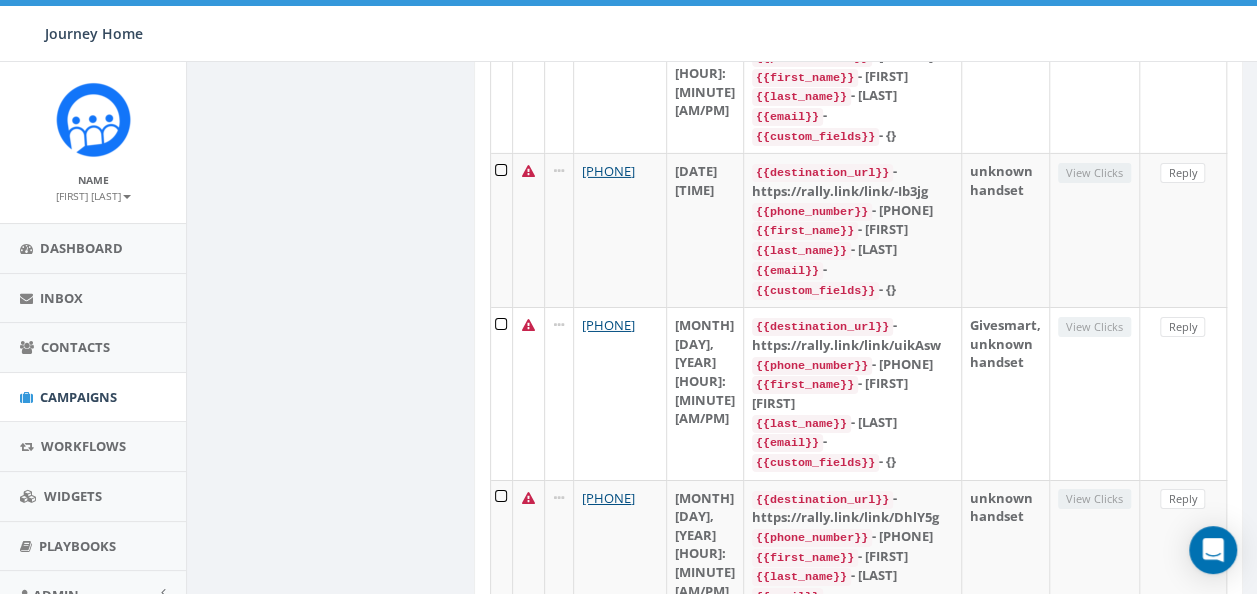 scroll, scrollTop: 4051, scrollLeft: 0, axis: vertical 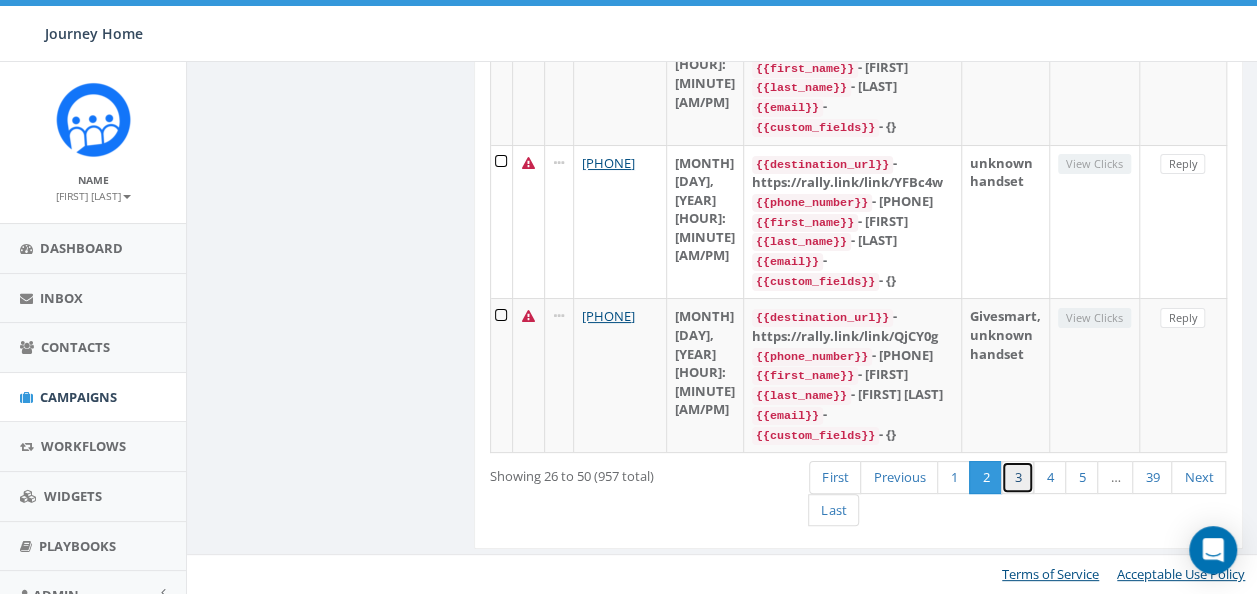 click on "3" at bounding box center (1017, 477) 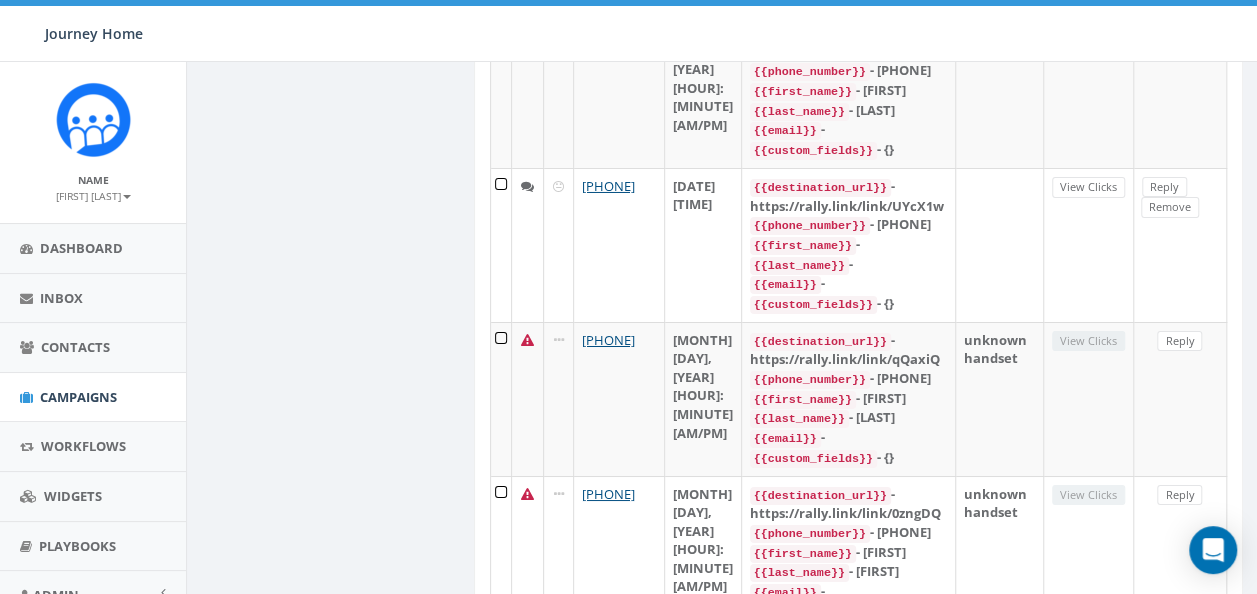 scroll, scrollTop: 3437, scrollLeft: 0, axis: vertical 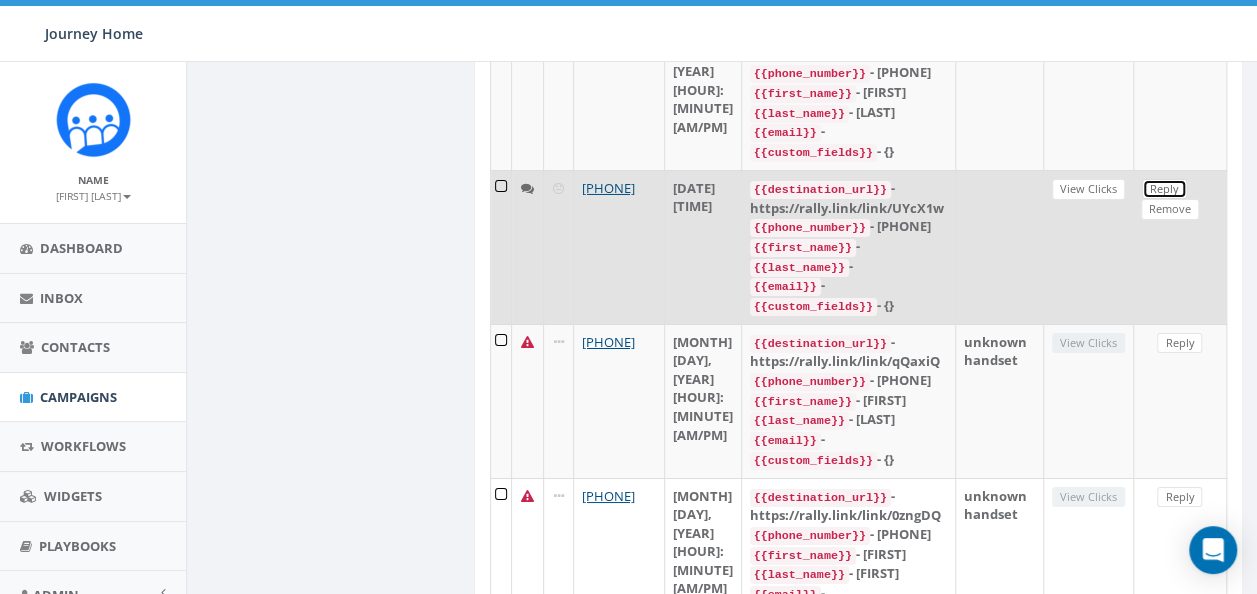 click on "Reply" at bounding box center [1164, 189] 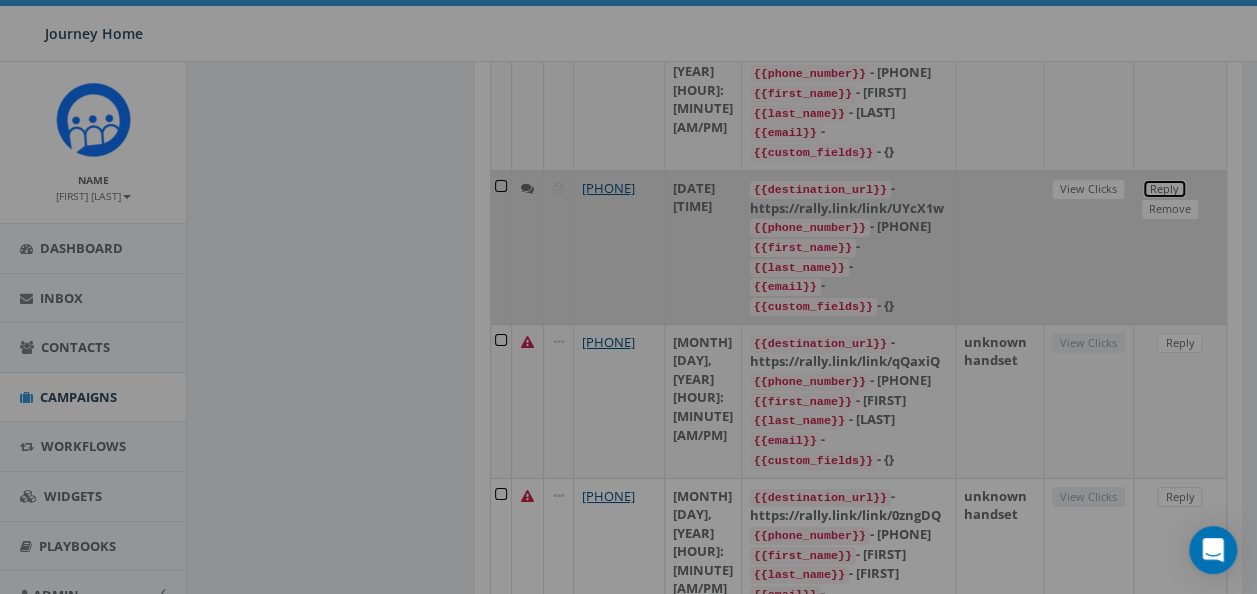 scroll, scrollTop: 0, scrollLeft: 0, axis: both 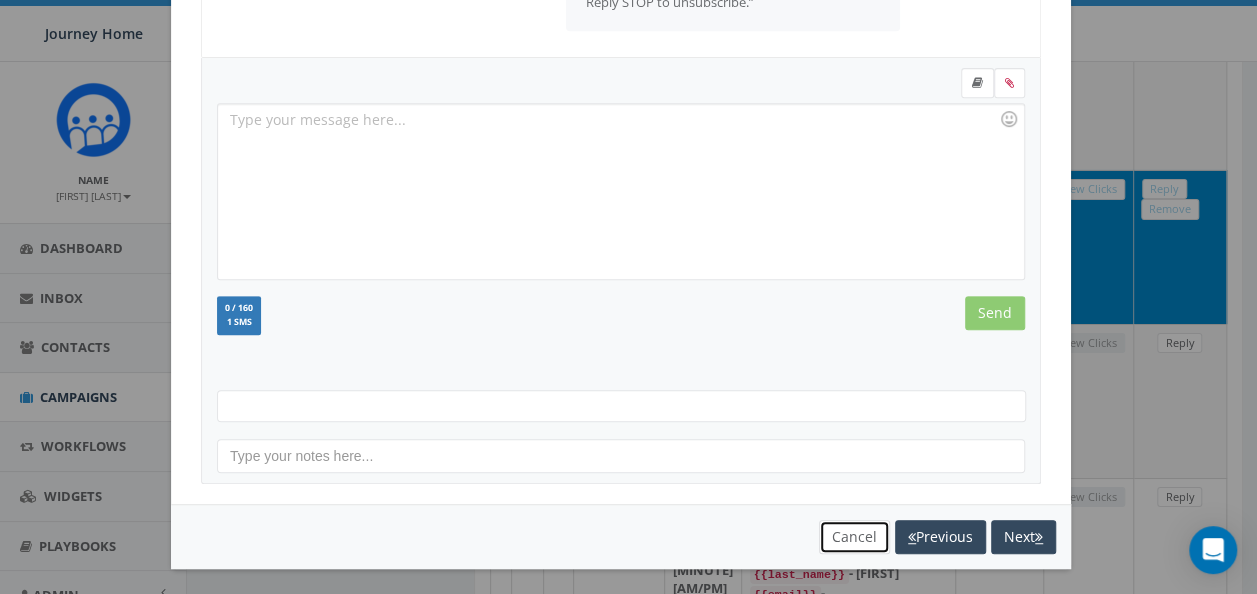 click on "Cancel" at bounding box center [854, 537] 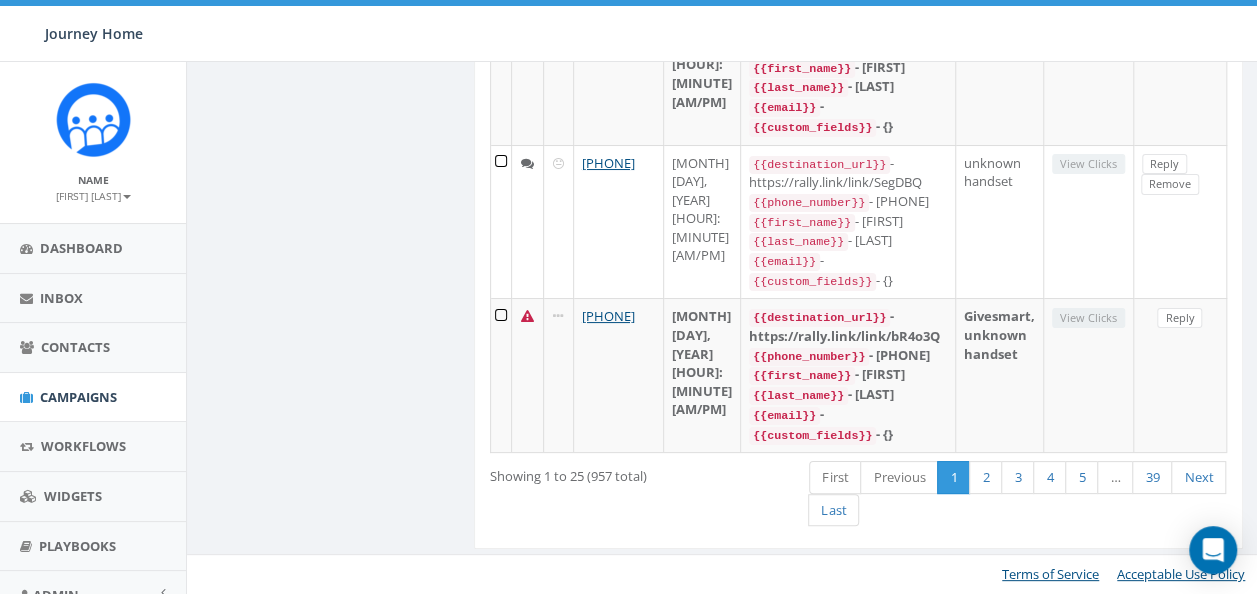 scroll, scrollTop: 4051, scrollLeft: 0, axis: vertical 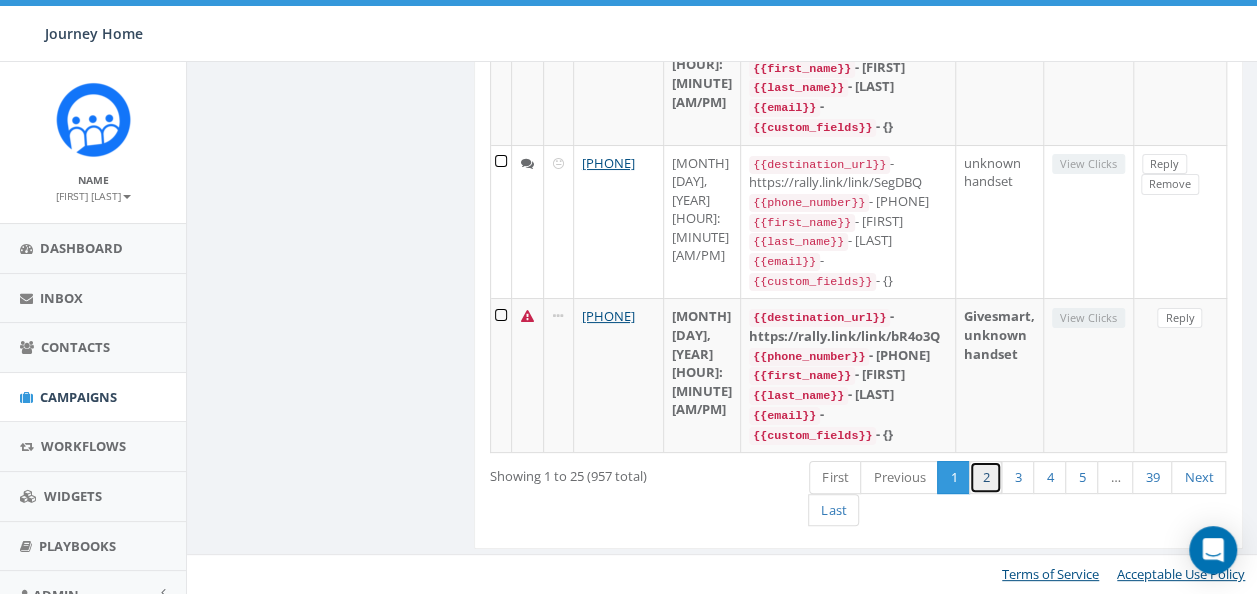 click on "2" at bounding box center [985, 477] 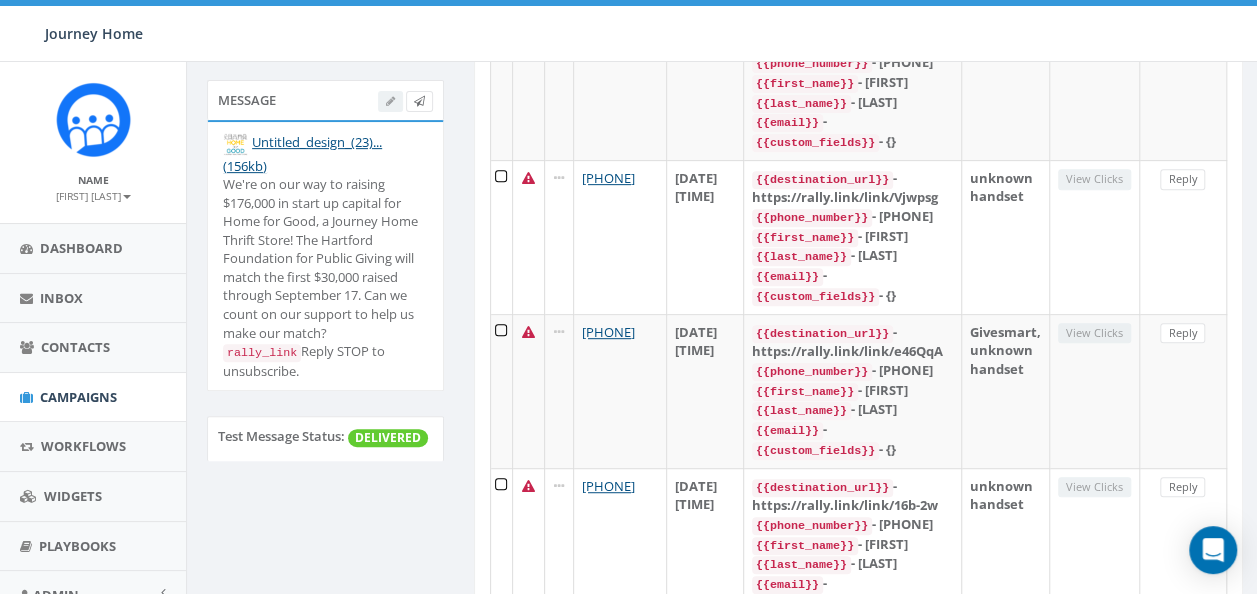 scroll, scrollTop: 346, scrollLeft: 0, axis: vertical 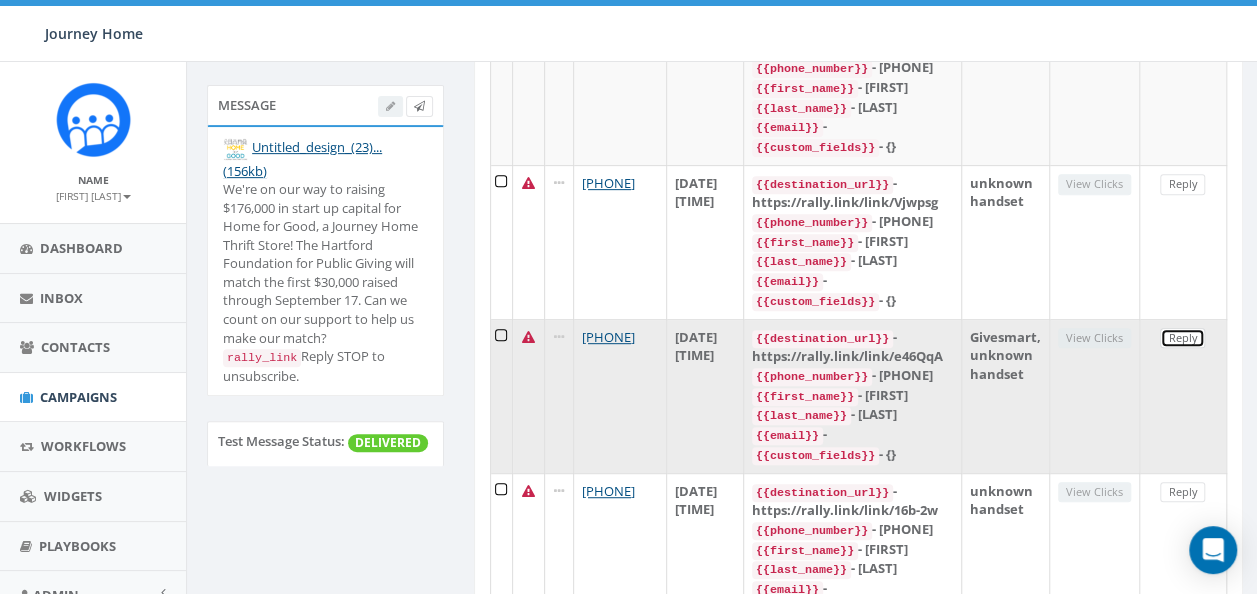 click on "Reply" at bounding box center [1182, 338] 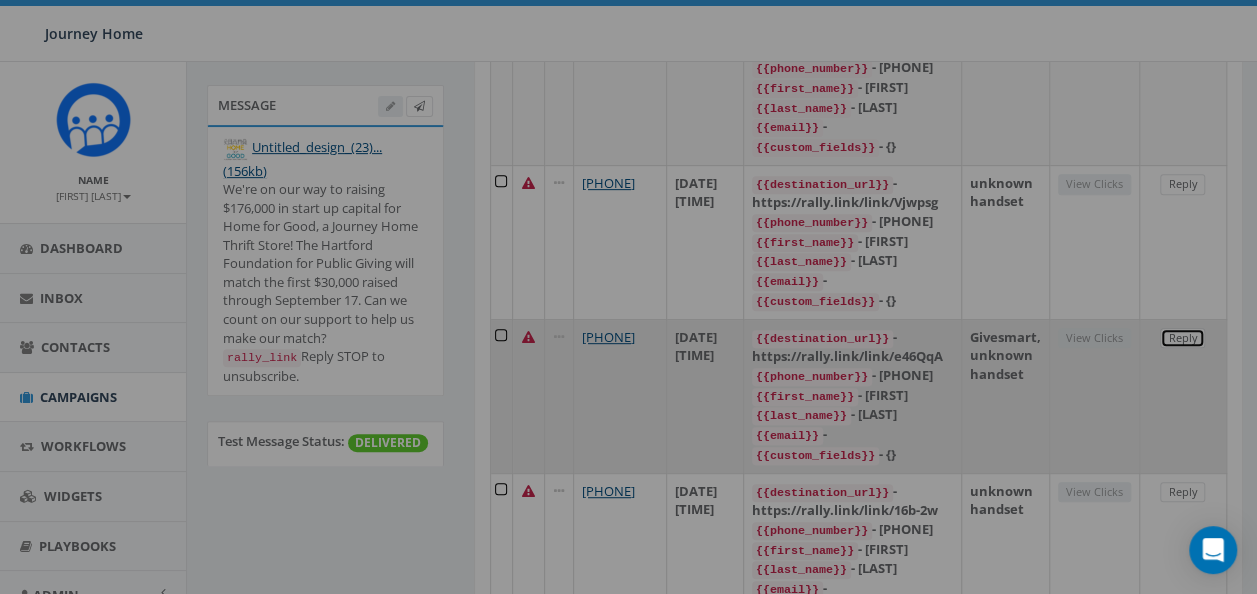 scroll, scrollTop: 0, scrollLeft: 0, axis: both 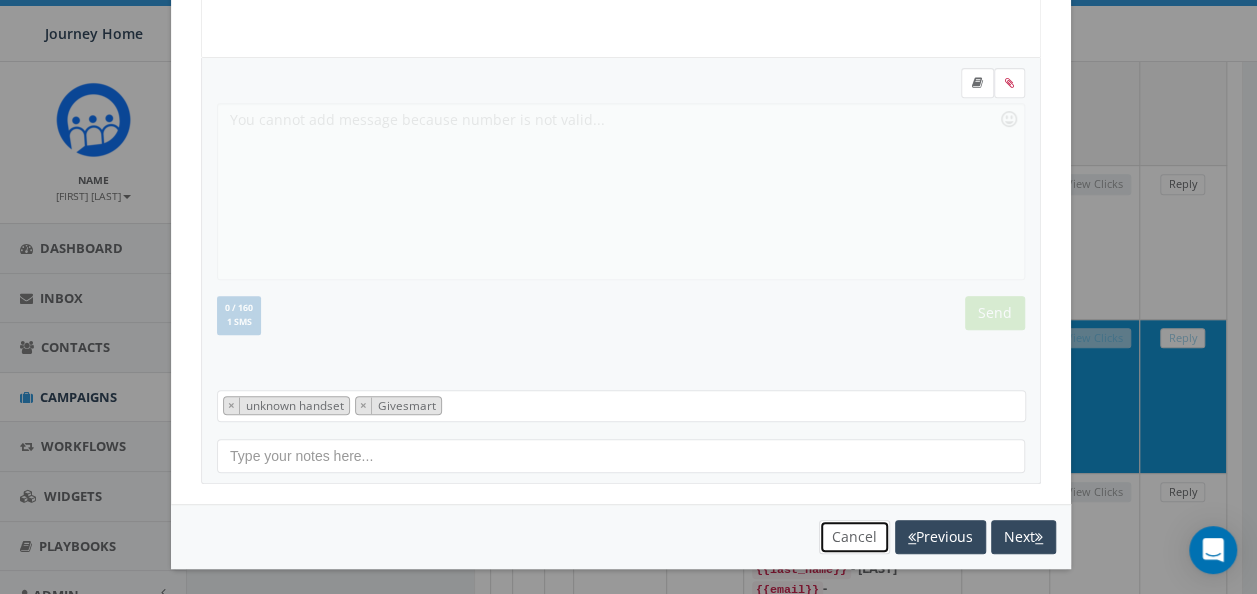 click on "Cancel" at bounding box center (854, 537) 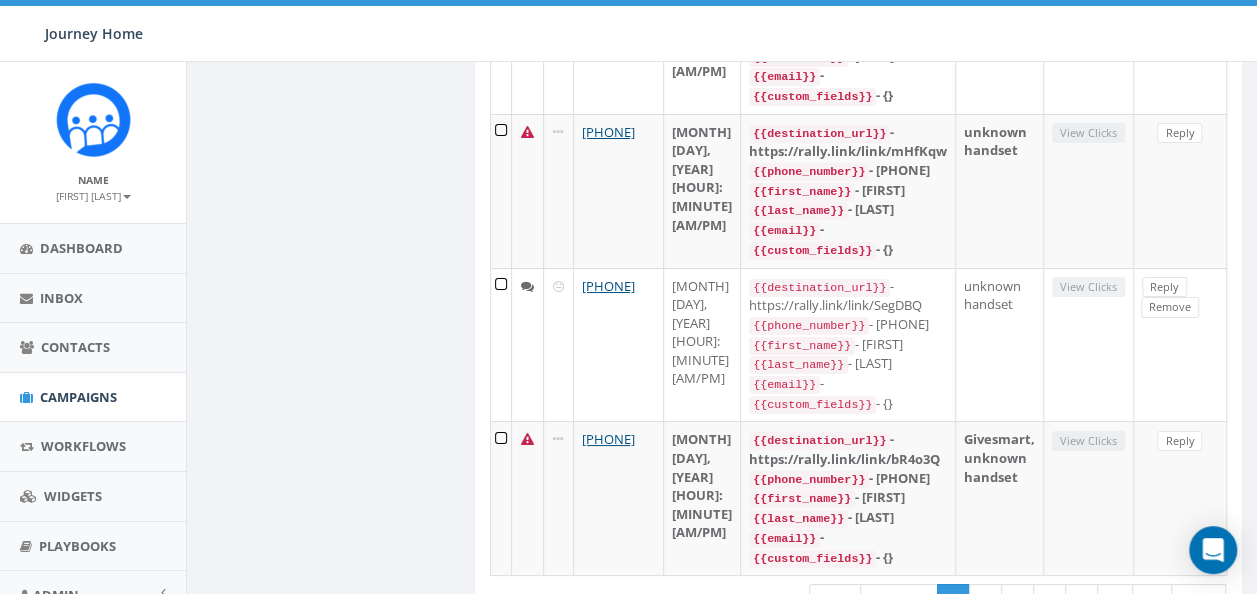 scroll, scrollTop: 4051, scrollLeft: 0, axis: vertical 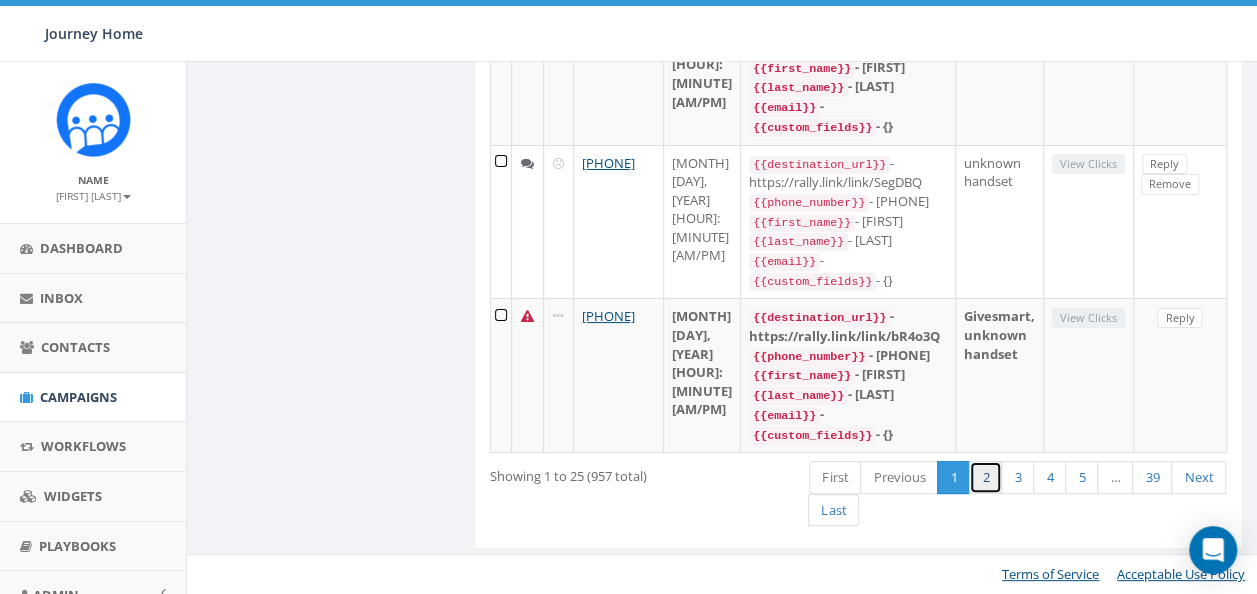 click on "2" at bounding box center [985, 477] 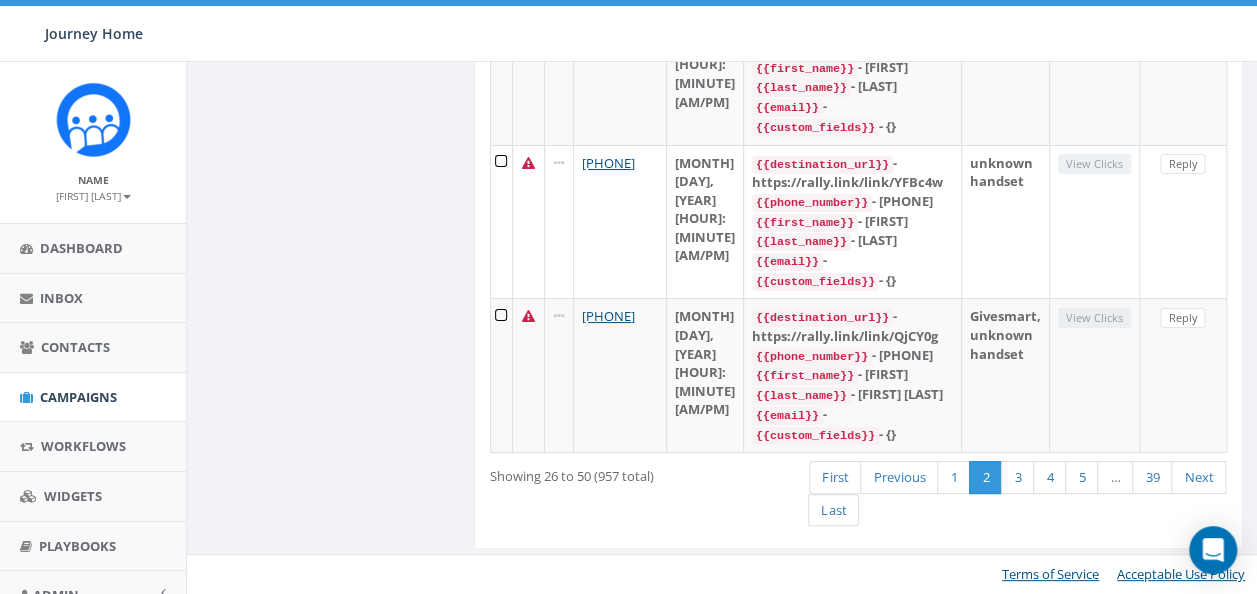 scroll, scrollTop: 4051, scrollLeft: 0, axis: vertical 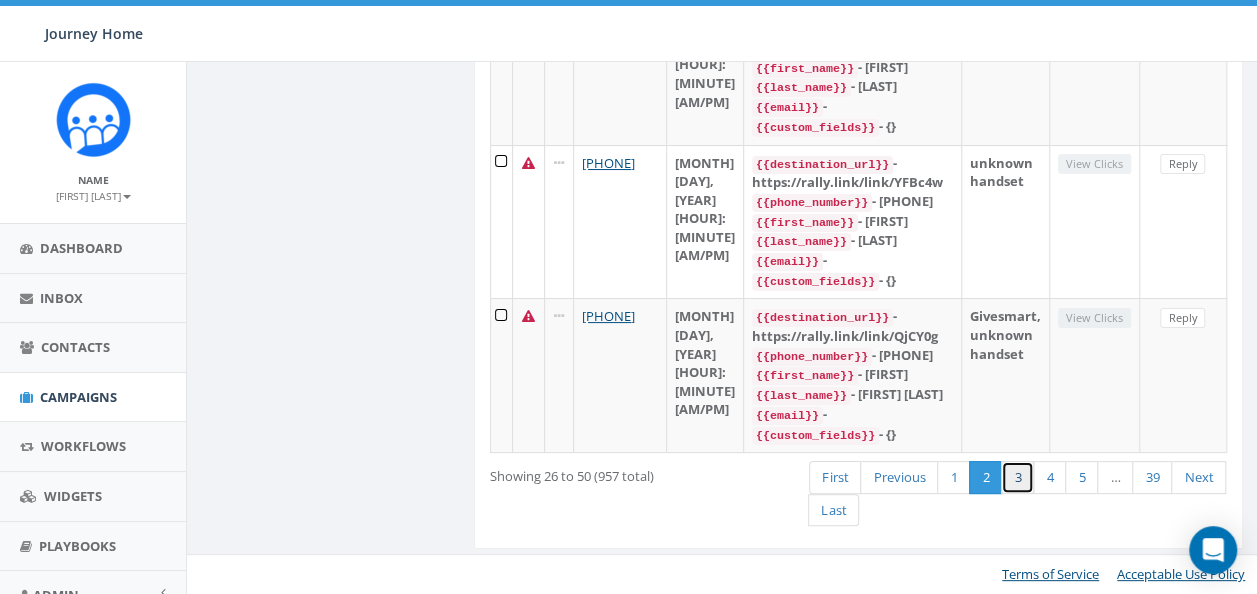 click on "3" at bounding box center (1017, 477) 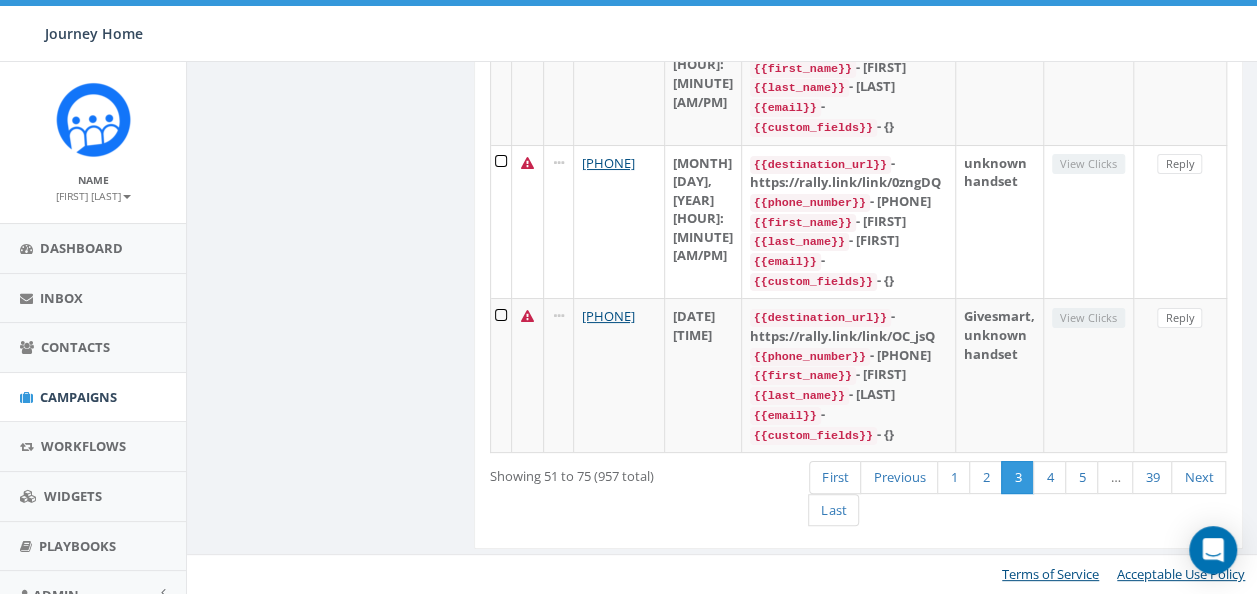 click on "3" at bounding box center [1017, 477] 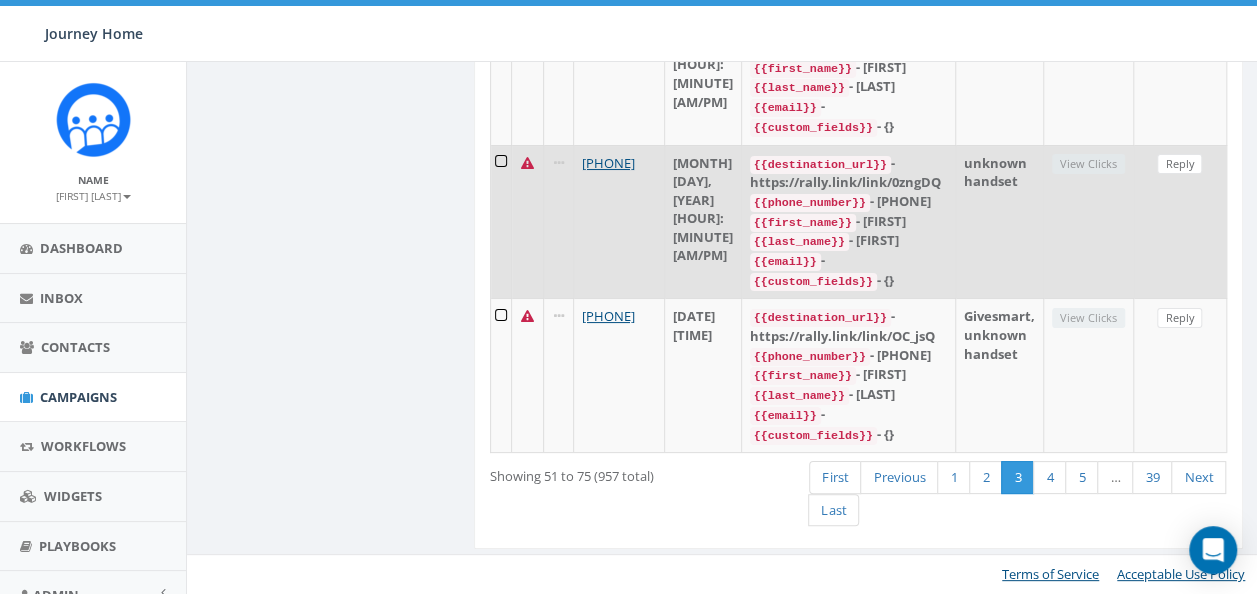 scroll, scrollTop: 4070, scrollLeft: 0, axis: vertical 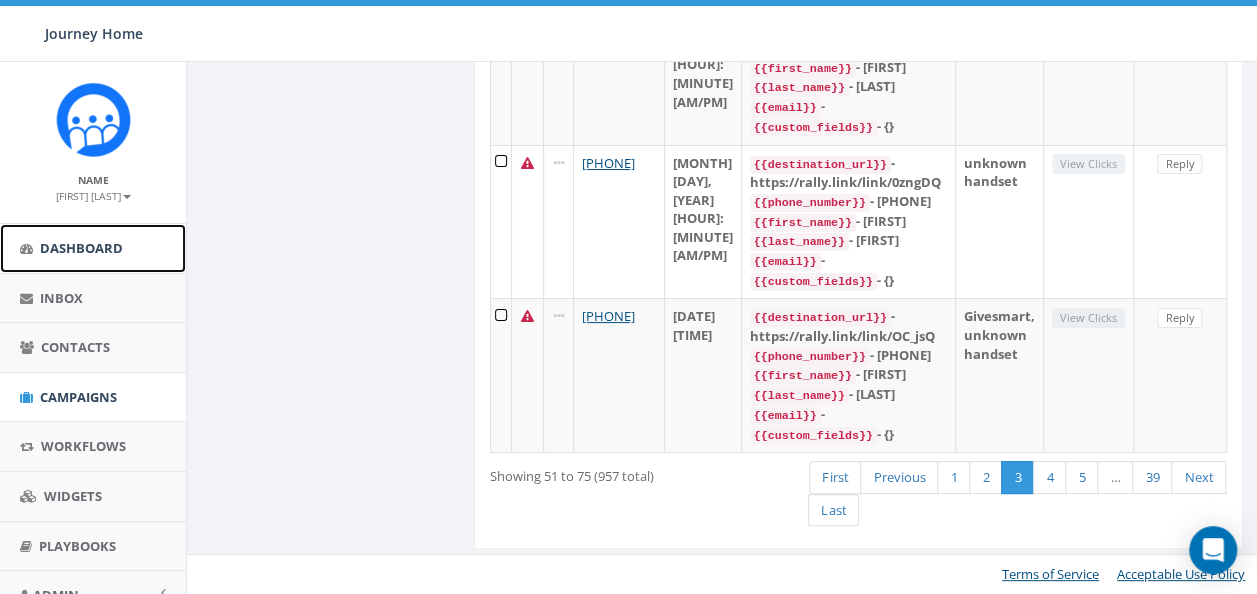 click on "Dashboard" at bounding box center (93, 248) 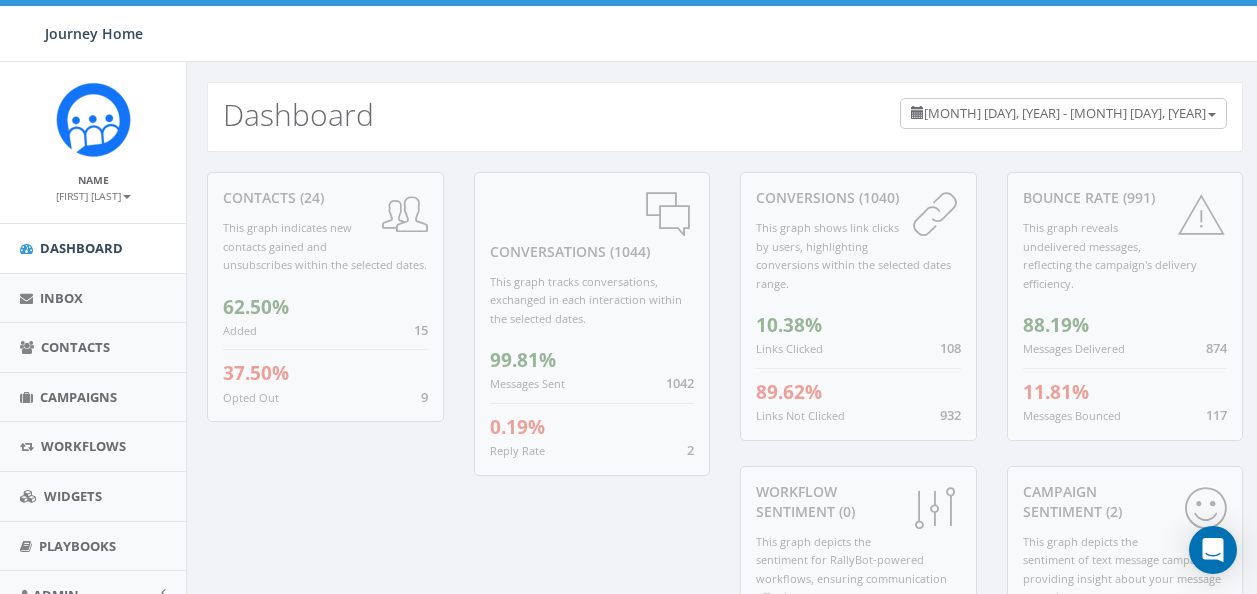 scroll, scrollTop: 0, scrollLeft: 0, axis: both 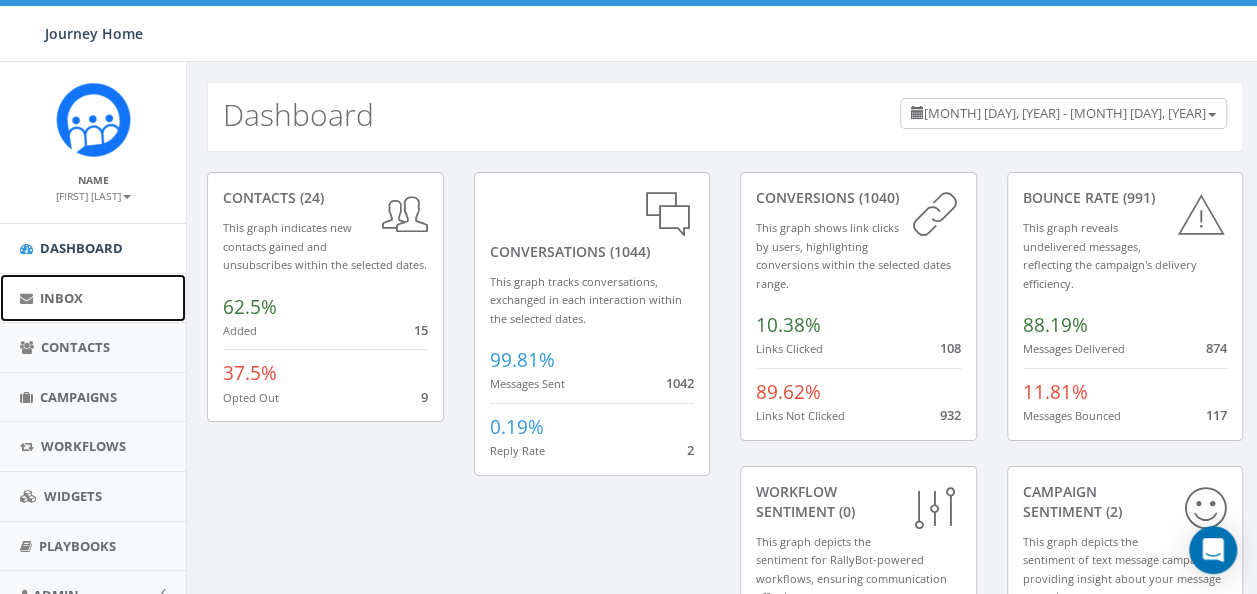 click on "Inbox" at bounding box center (61, 298) 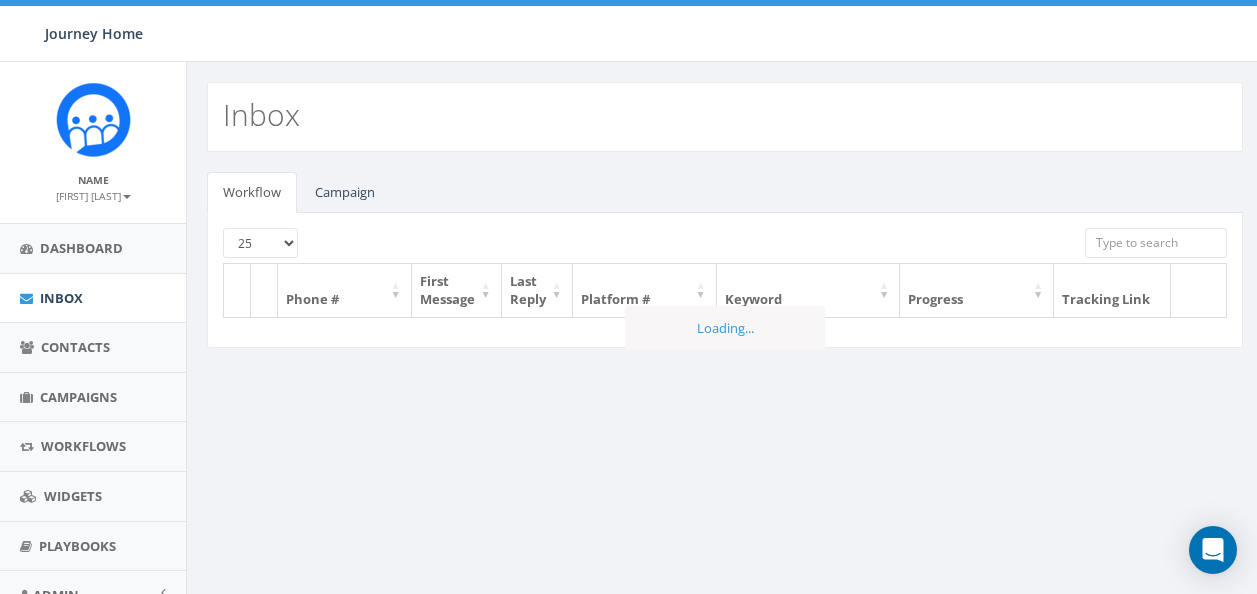 scroll, scrollTop: 0, scrollLeft: 0, axis: both 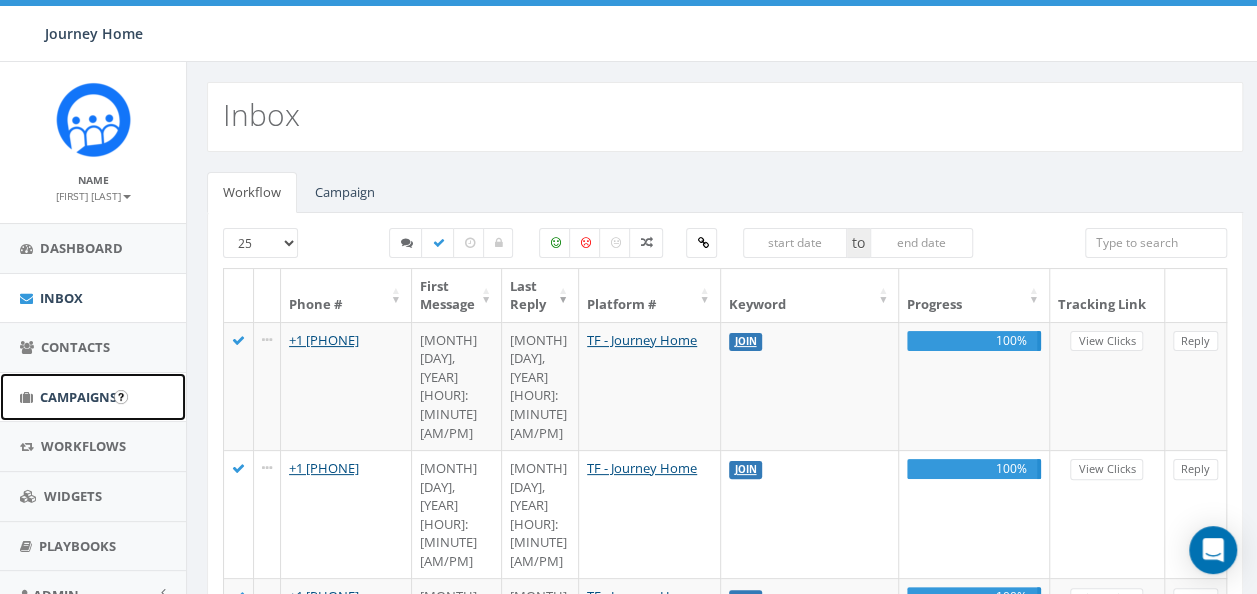 click on "Campaigns" at bounding box center (78, 397) 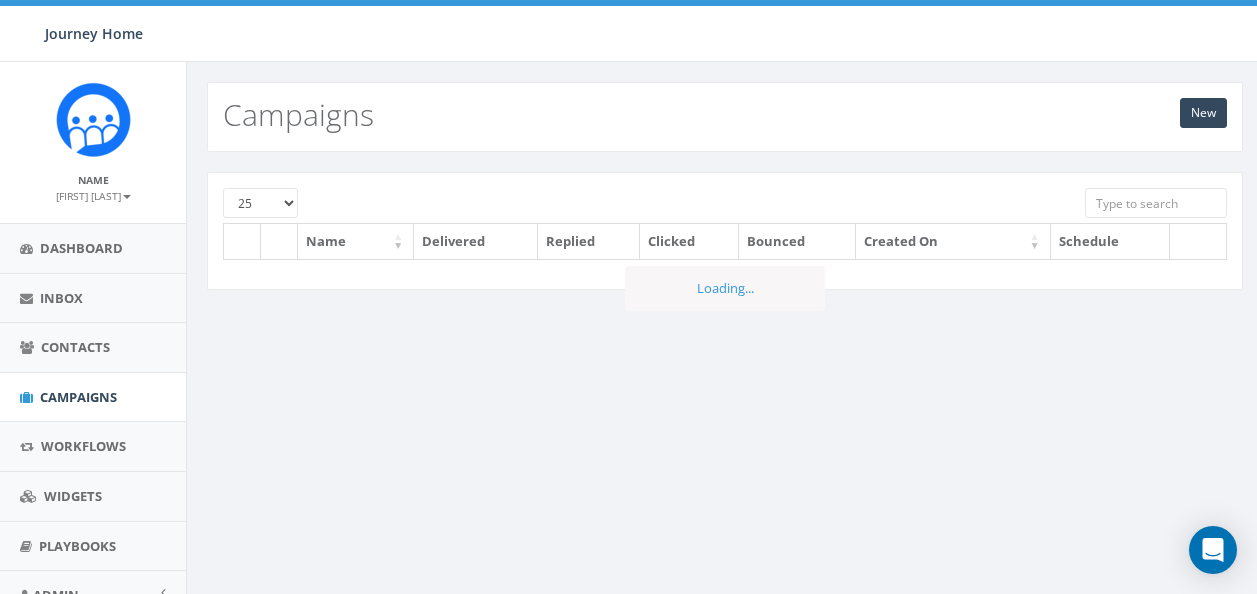 scroll, scrollTop: 0, scrollLeft: 0, axis: both 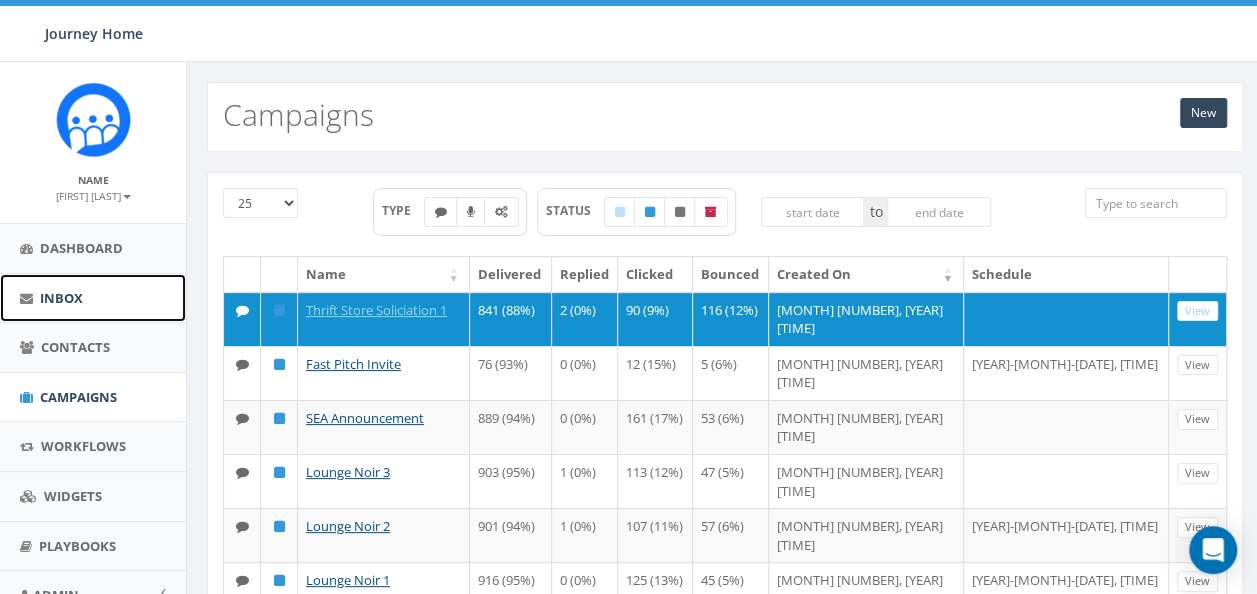 click on "Inbox" at bounding box center (93, 298) 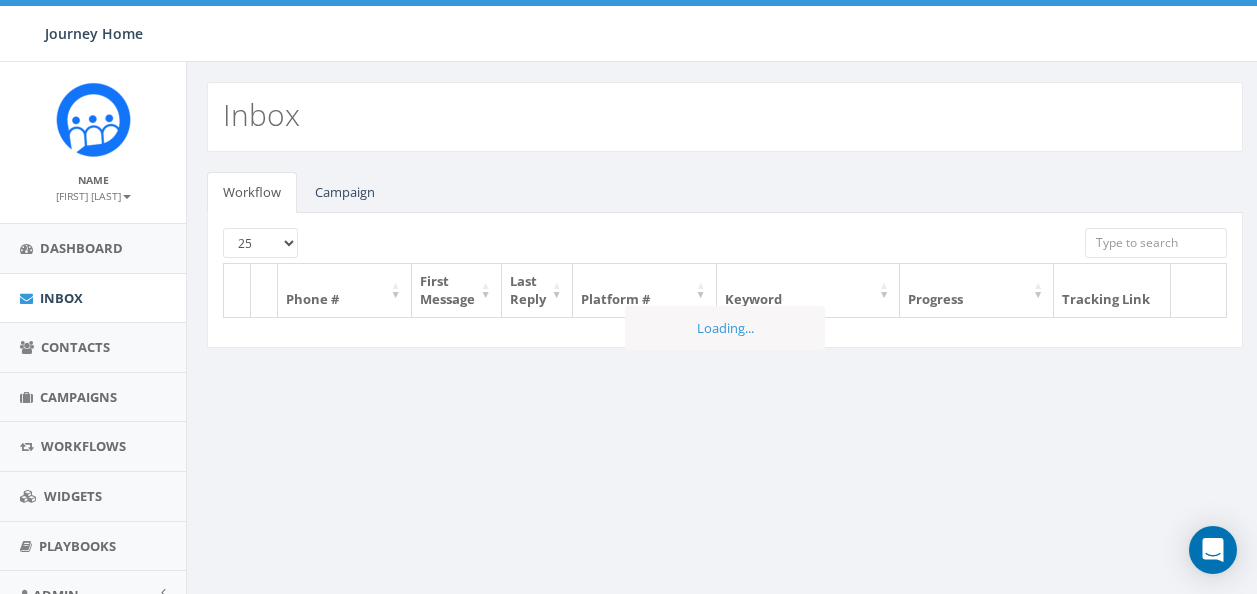 select 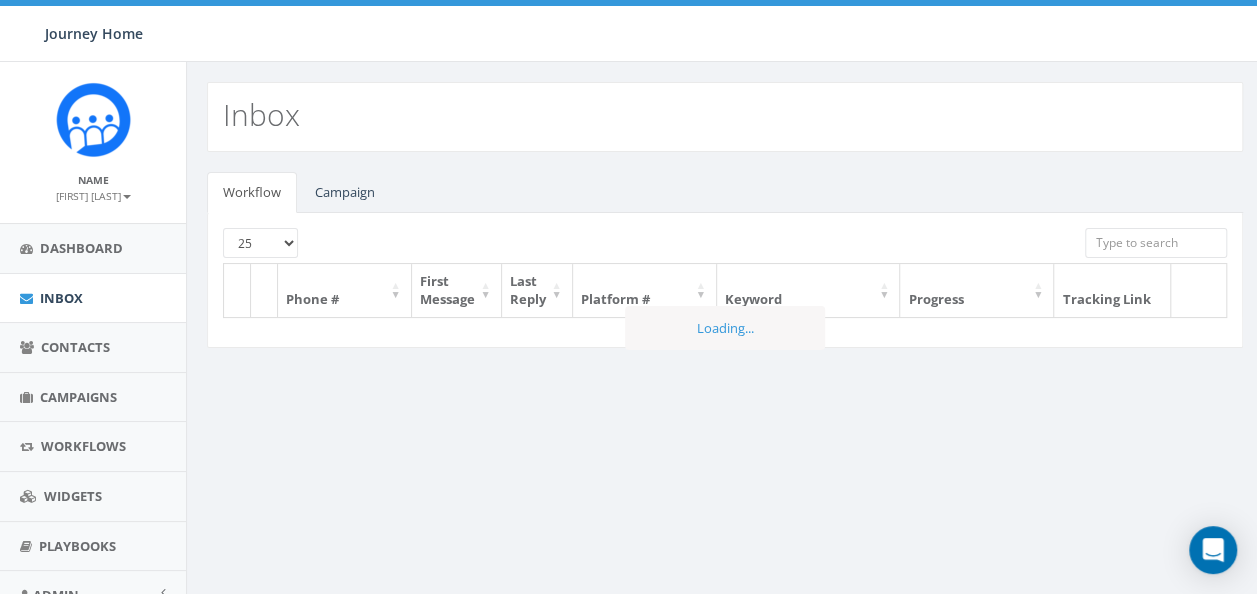scroll, scrollTop: 0, scrollLeft: 0, axis: both 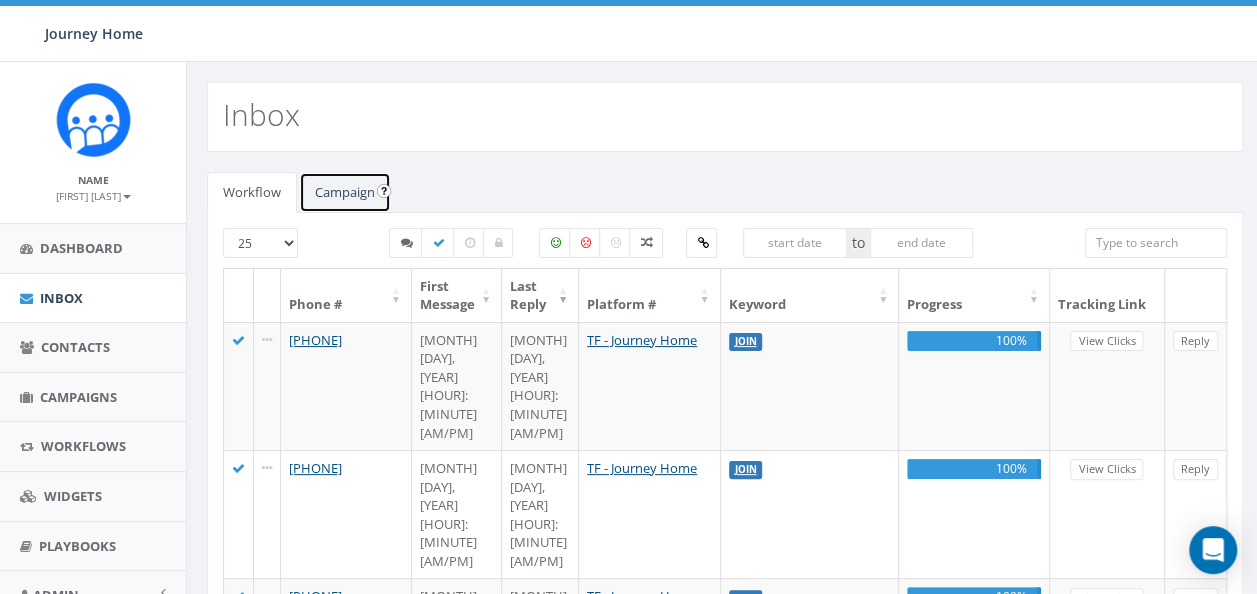 click on "Campaign" at bounding box center [345, 192] 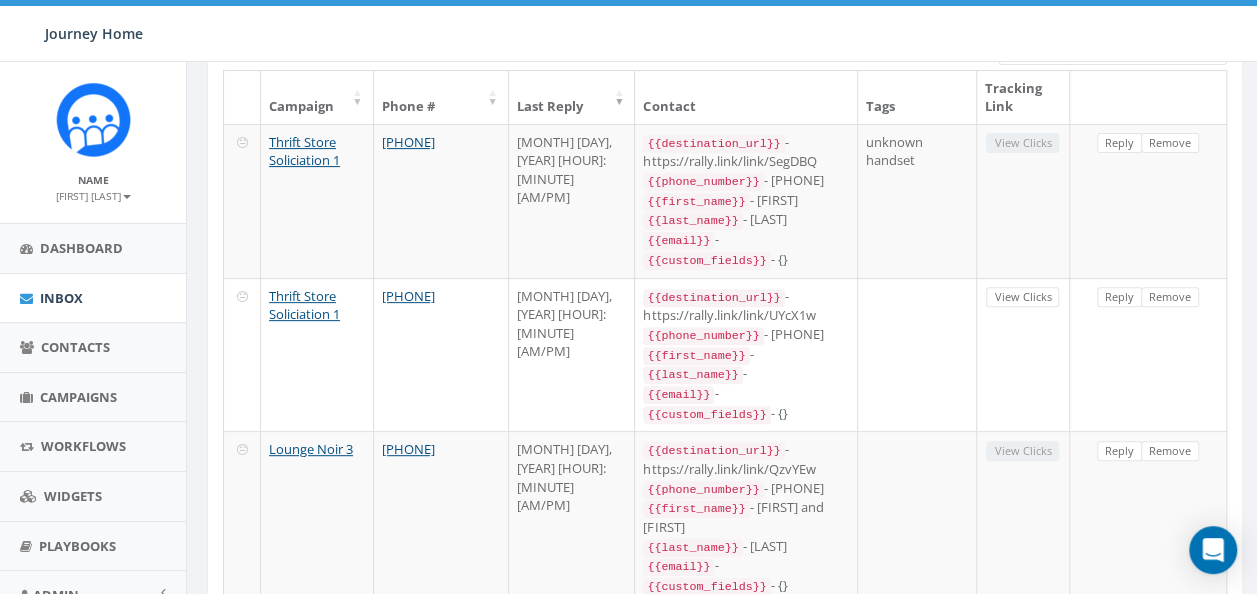 scroll, scrollTop: 234, scrollLeft: 0, axis: vertical 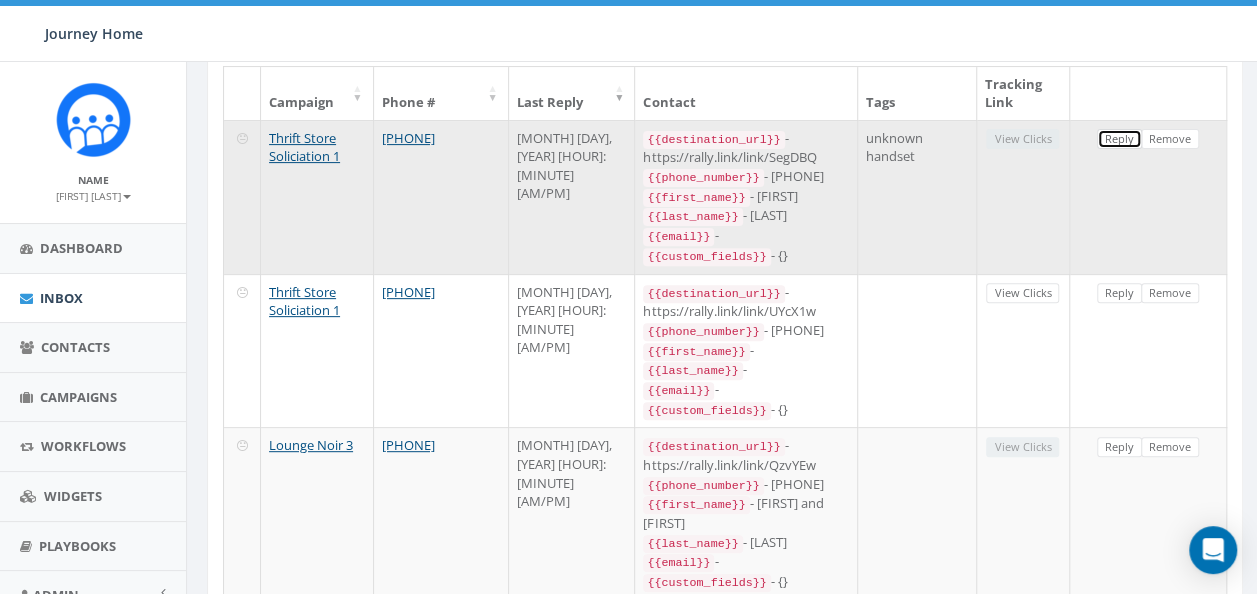 click on "Reply" at bounding box center [1119, 139] 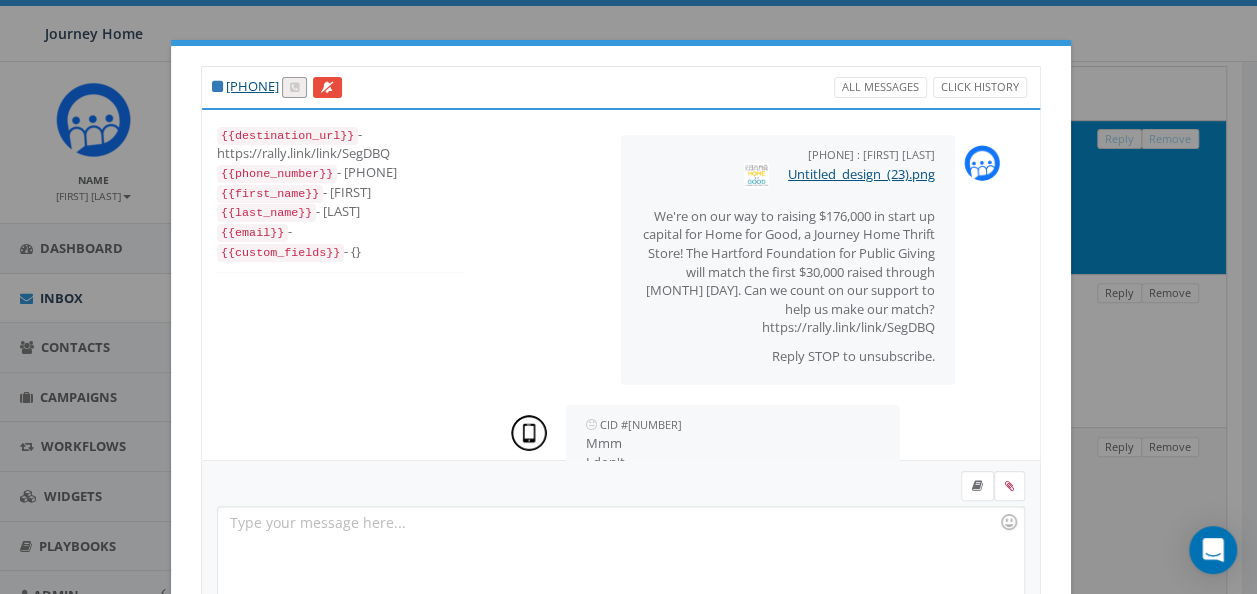 scroll, scrollTop: 84, scrollLeft: 0, axis: vertical 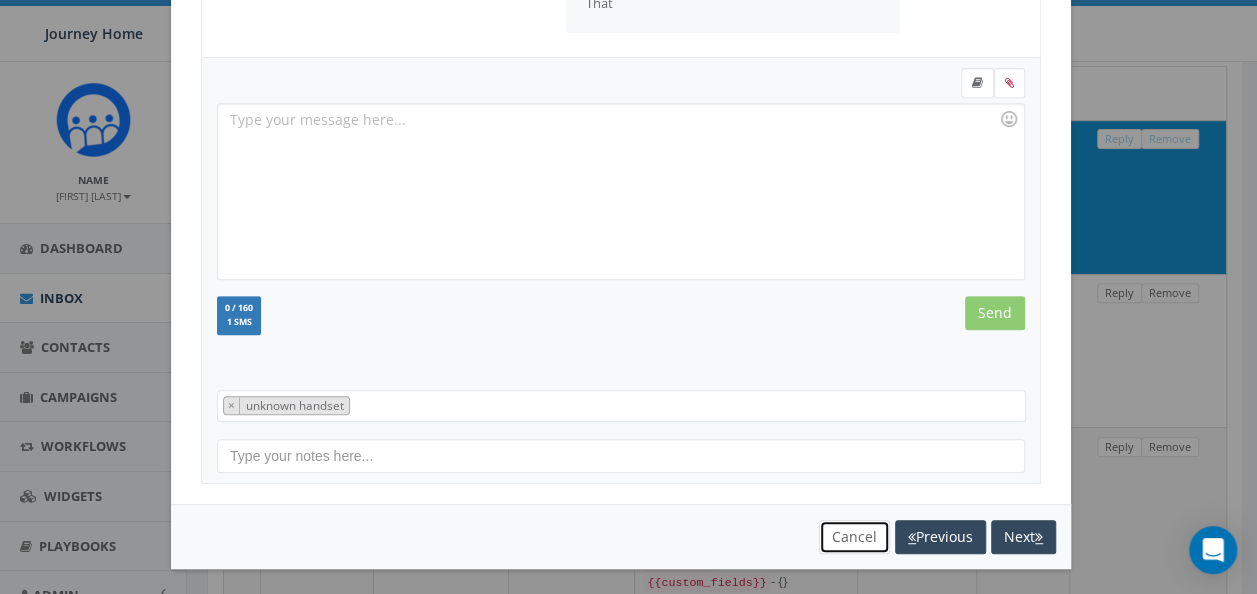 click on "Cancel" at bounding box center (854, 537) 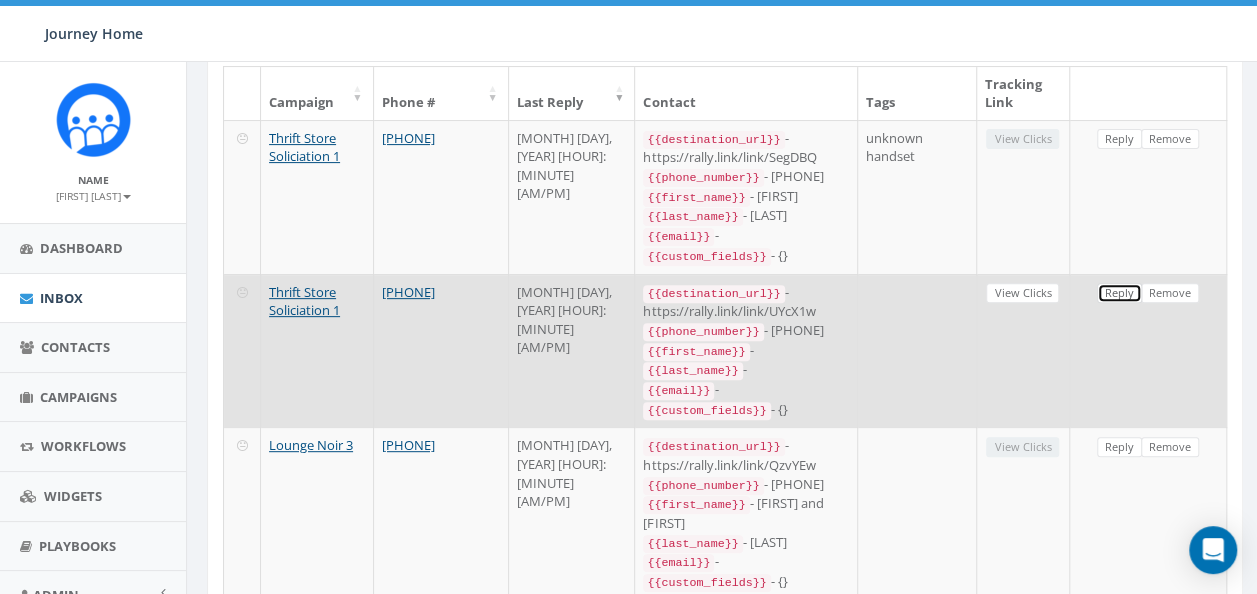 click on "Reply" at bounding box center (1119, 293) 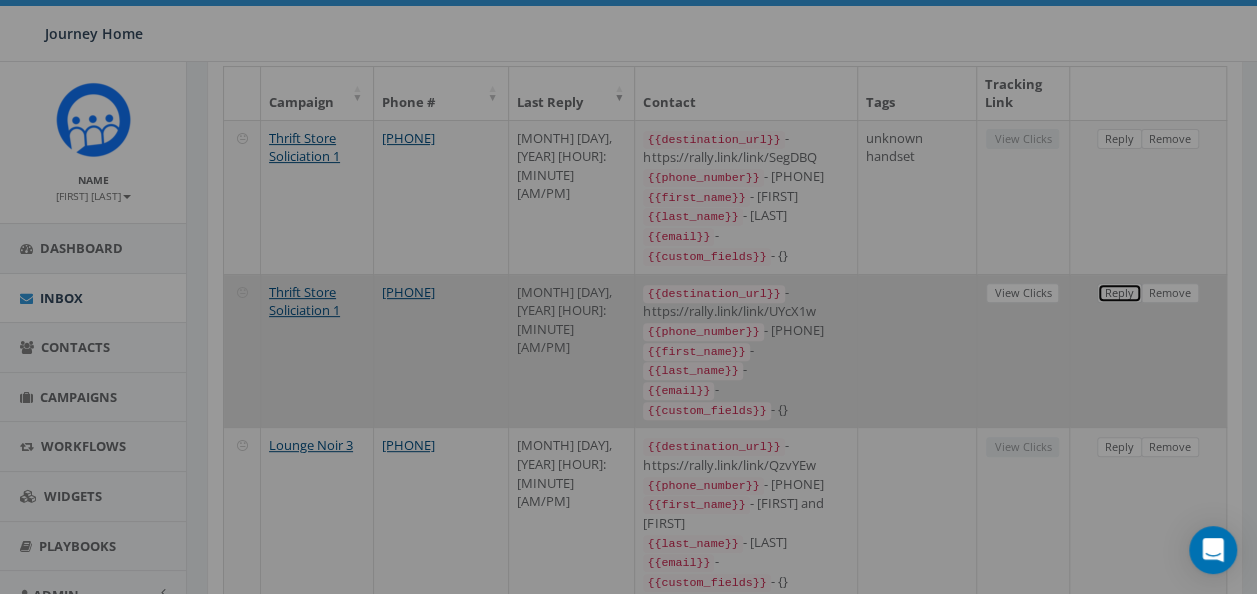 scroll, scrollTop: 0, scrollLeft: 0, axis: both 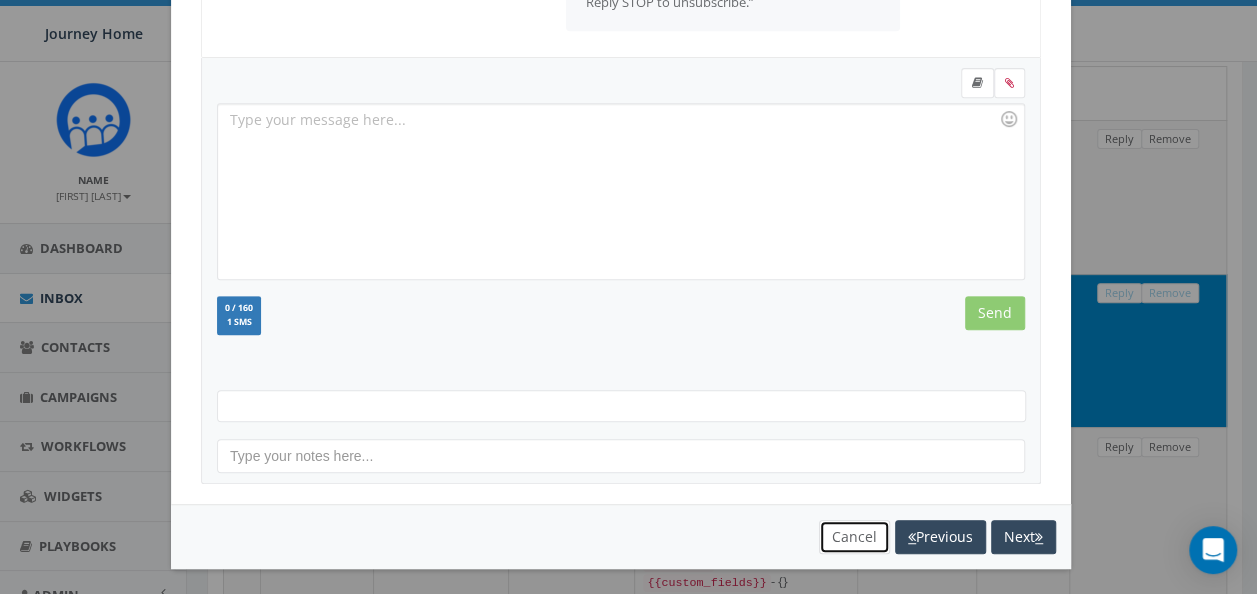 click on "Cancel" at bounding box center [854, 537] 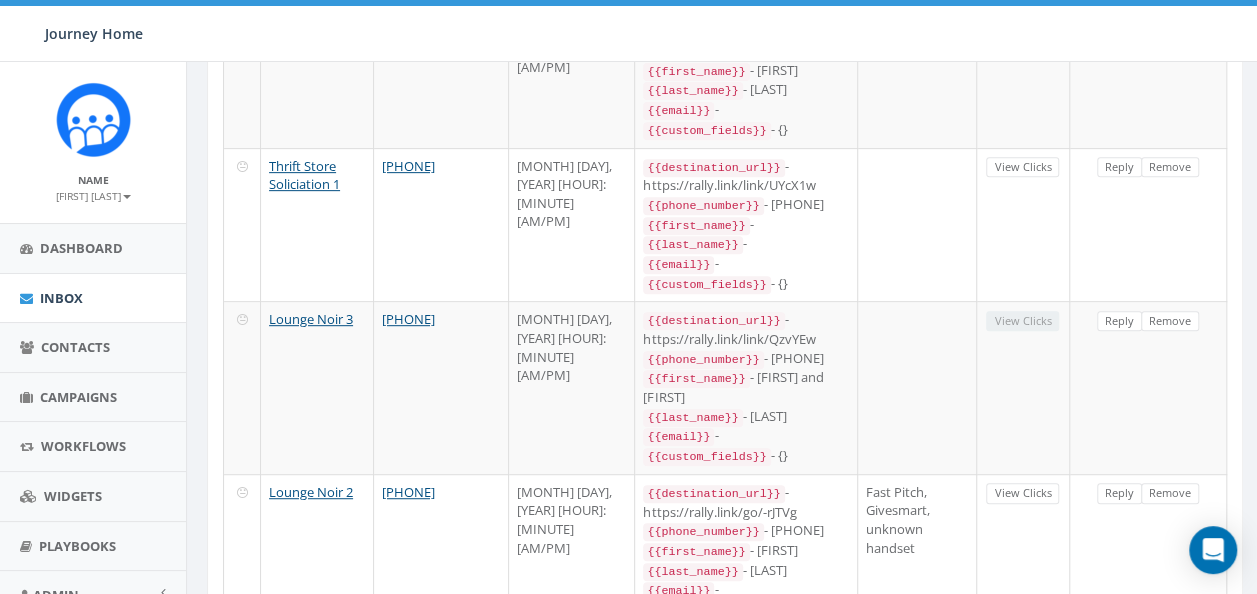 scroll, scrollTop: 517, scrollLeft: 0, axis: vertical 